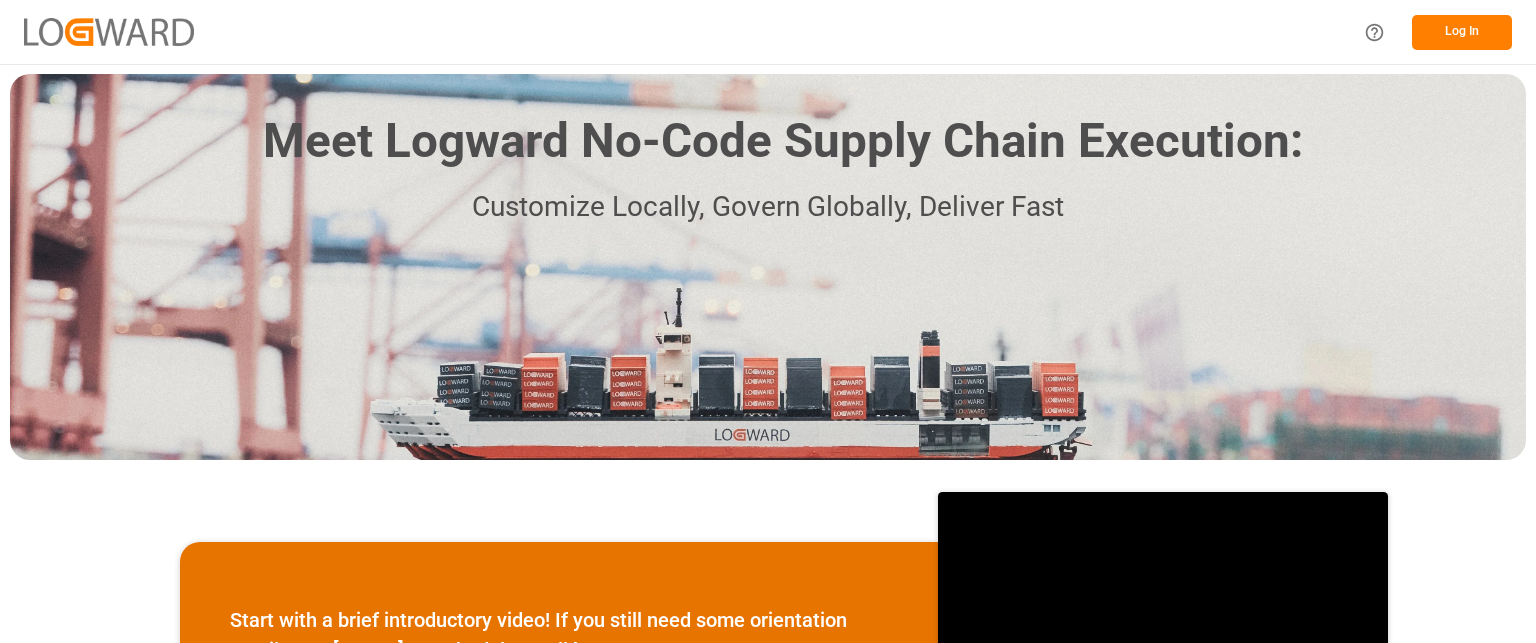 scroll, scrollTop: 0, scrollLeft: 0, axis: both 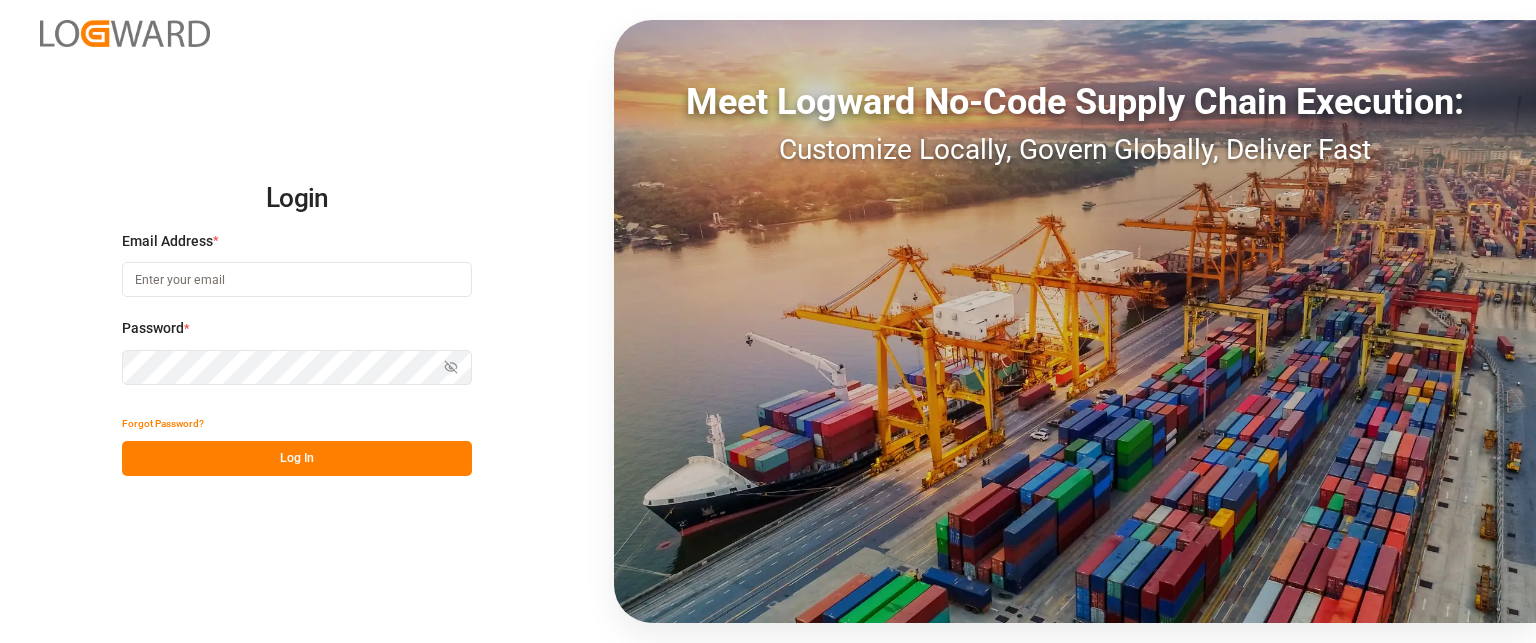 type on "[EMAIL]" 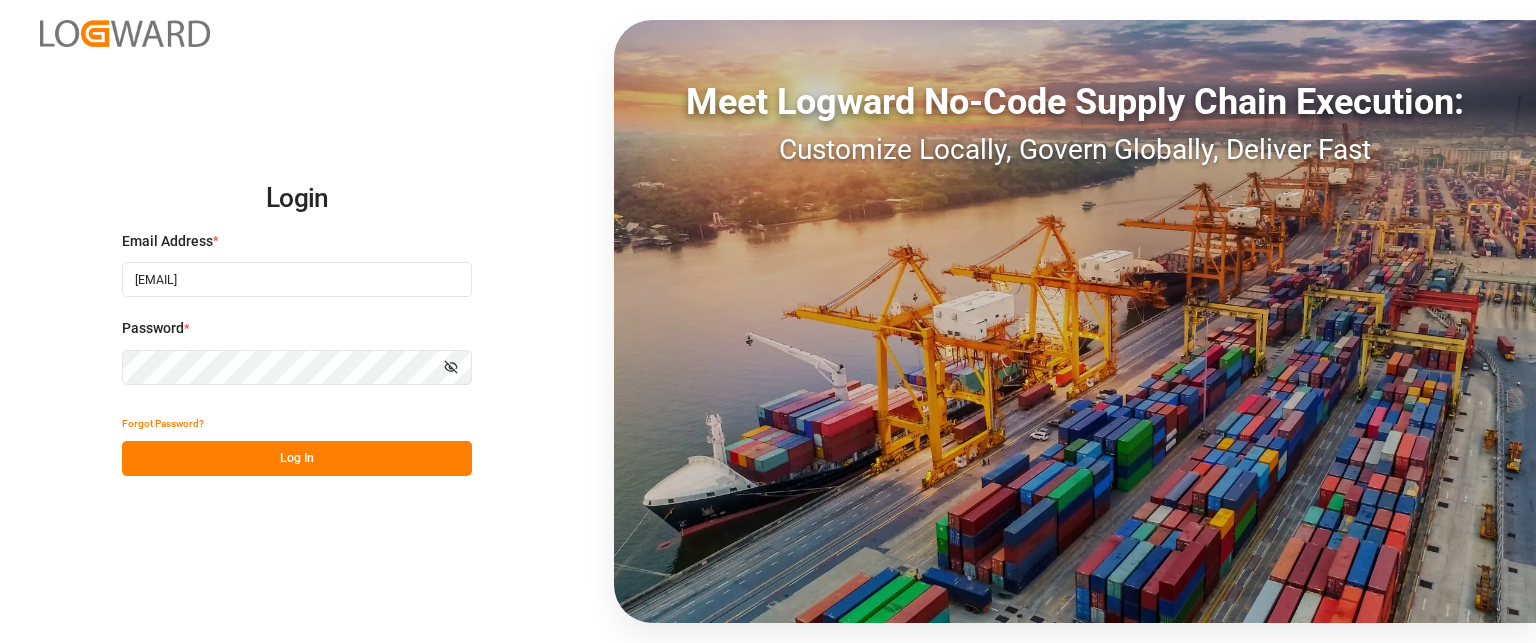 click on "Log In" at bounding box center [297, 458] 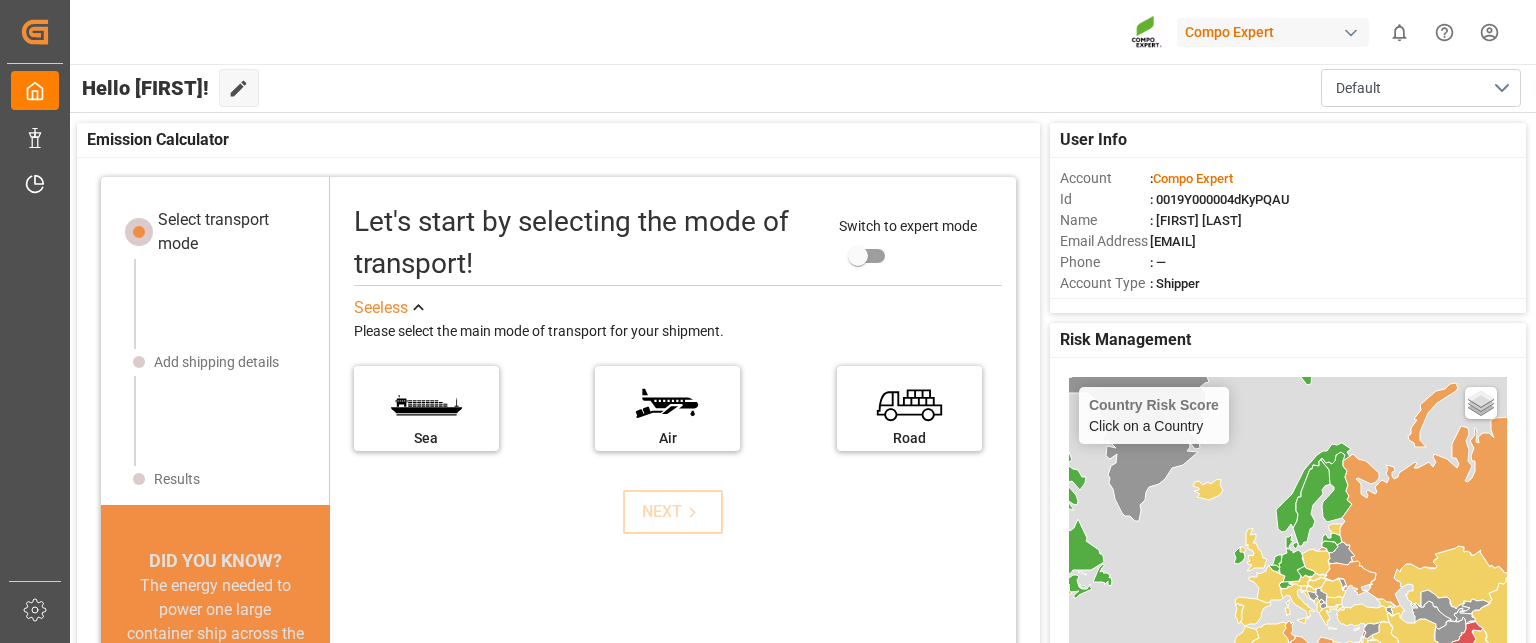 click on "Let's start by selecting the mode of transport!" at bounding box center (587, 243) 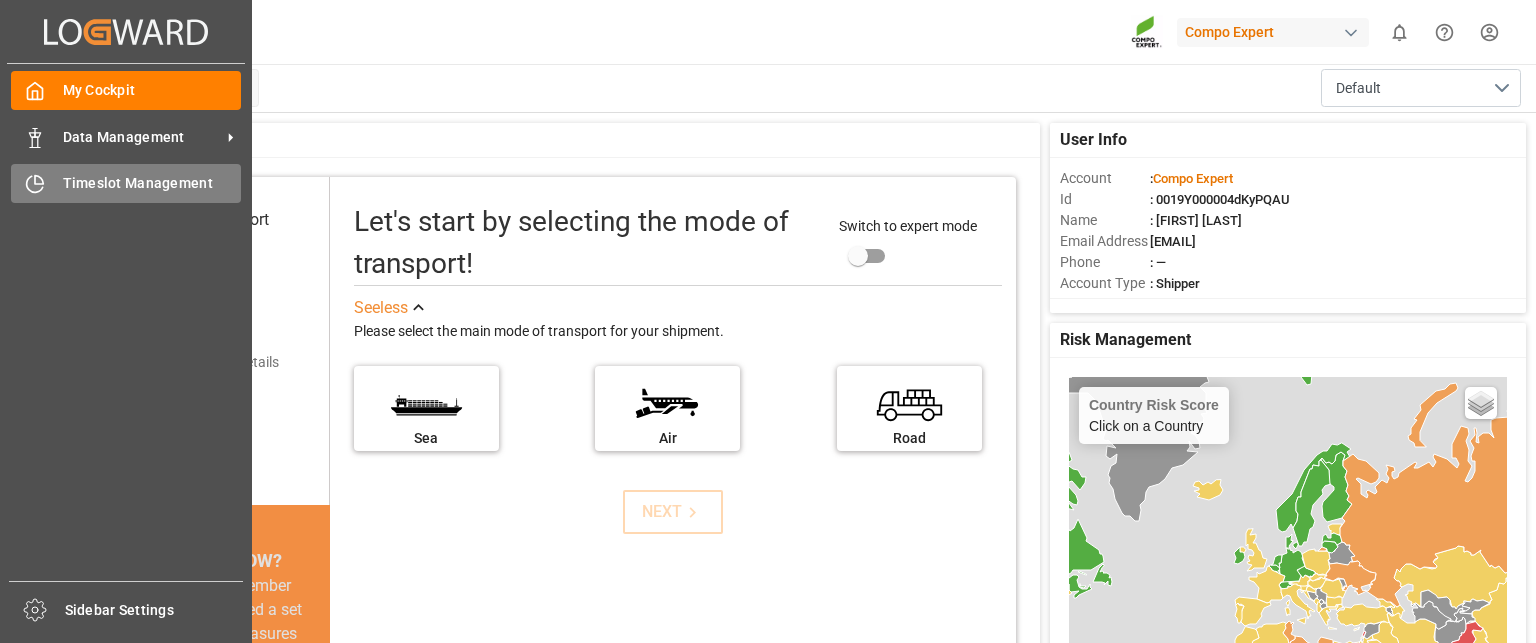 click on "Timeslot Management" at bounding box center (152, 183) 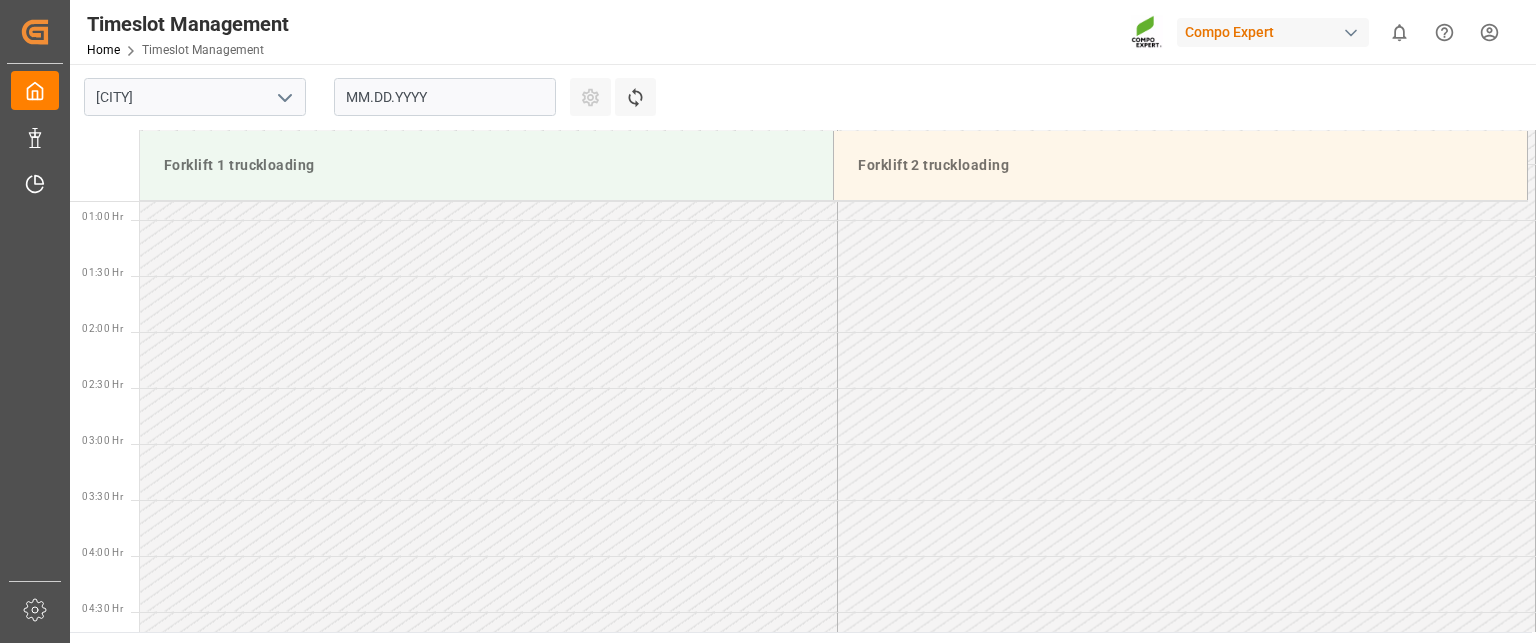 scroll, scrollTop: 1667, scrollLeft: 0, axis: vertical 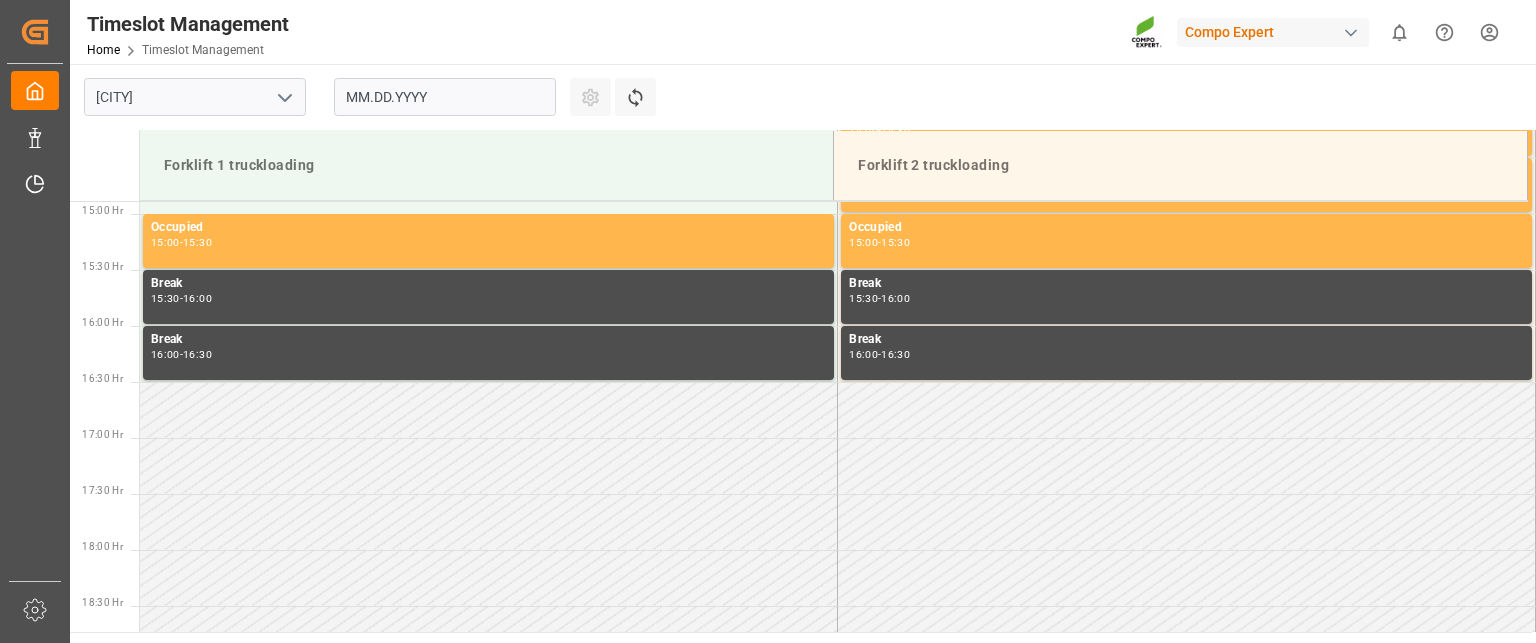 click on "Forklift 1 truckloading" at bounding box center (486, 165) 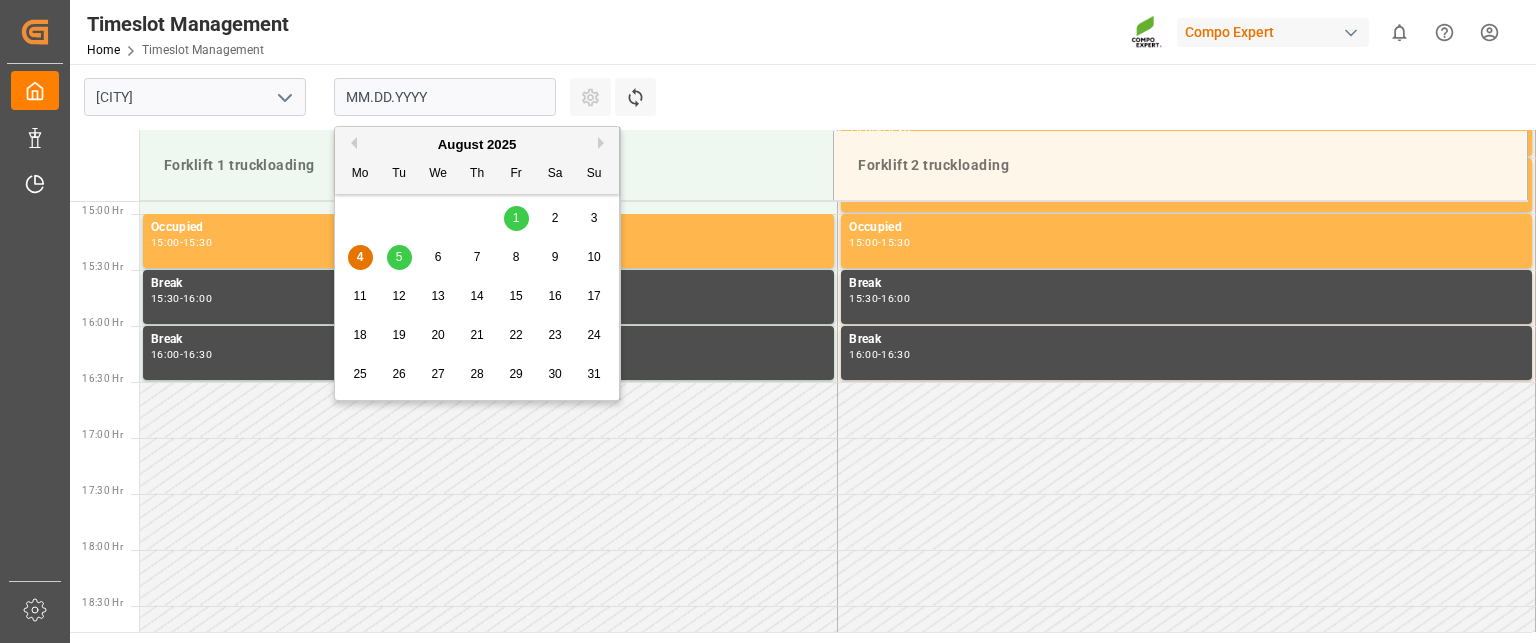 click on "MM.DD.YYYY" at bounding box center (445, 97) 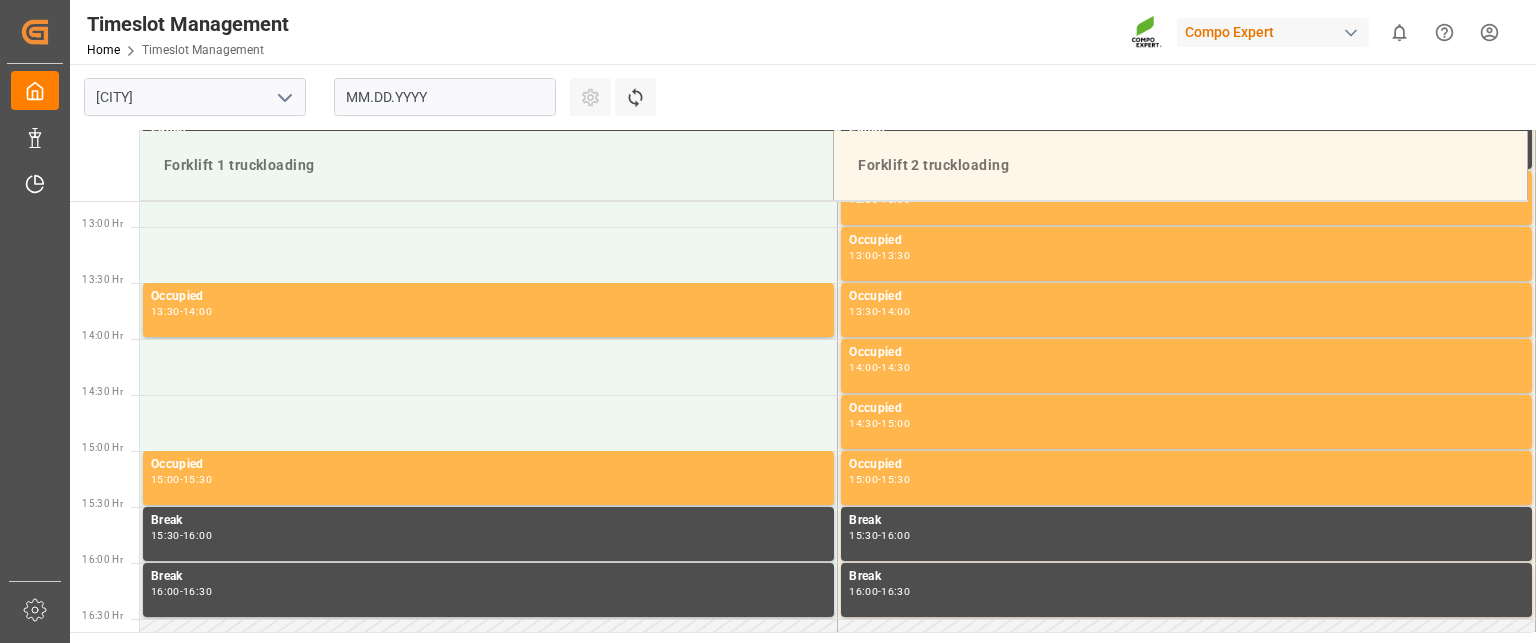 scroll, scrollTop: 1667, scrollLeft: 0, axis: vertical 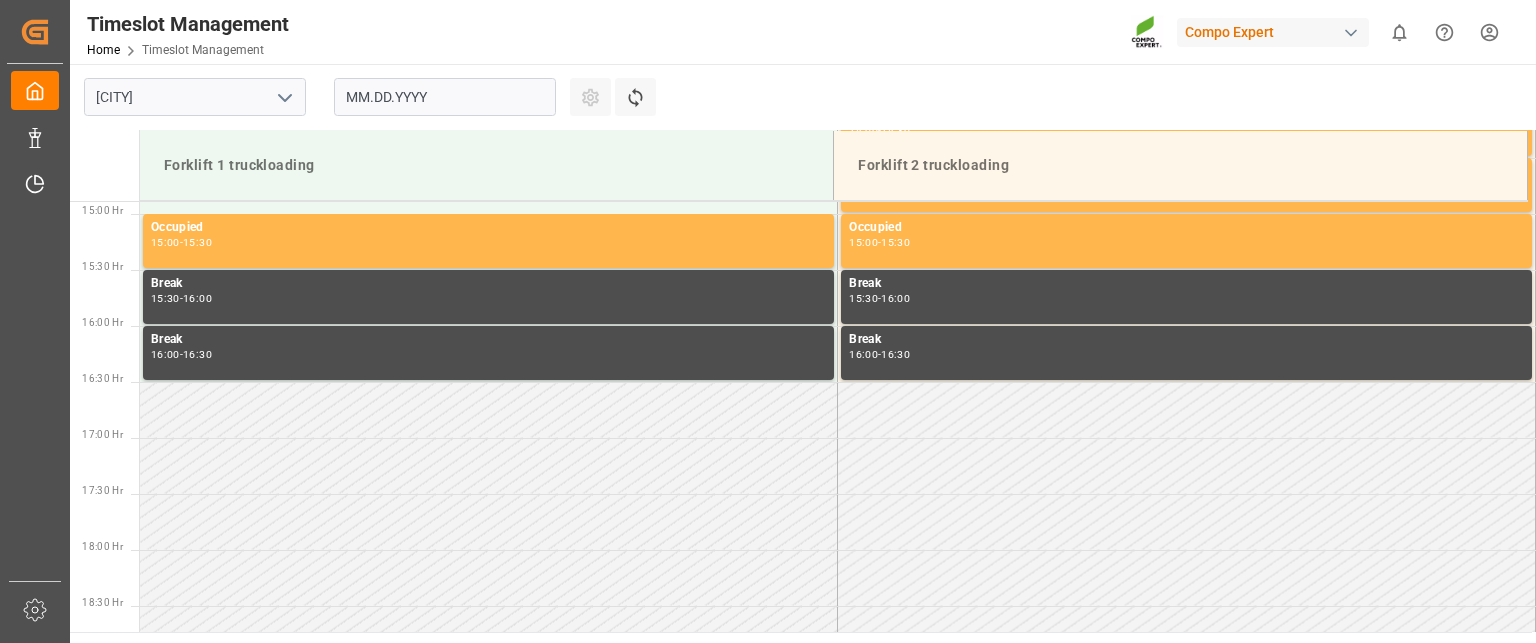 click at bounding box center (1187, 410) 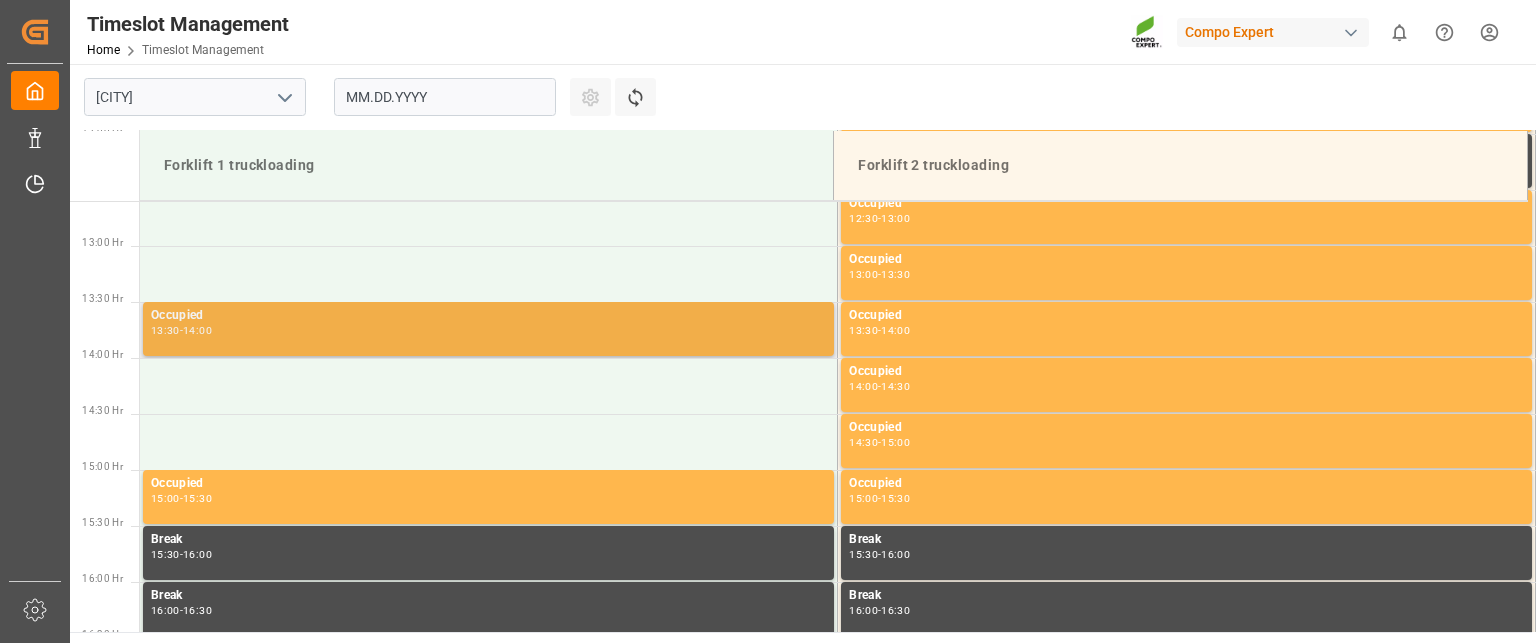 scroll, scrollTop: 1367, scrollLeft: 0, axis: vertical 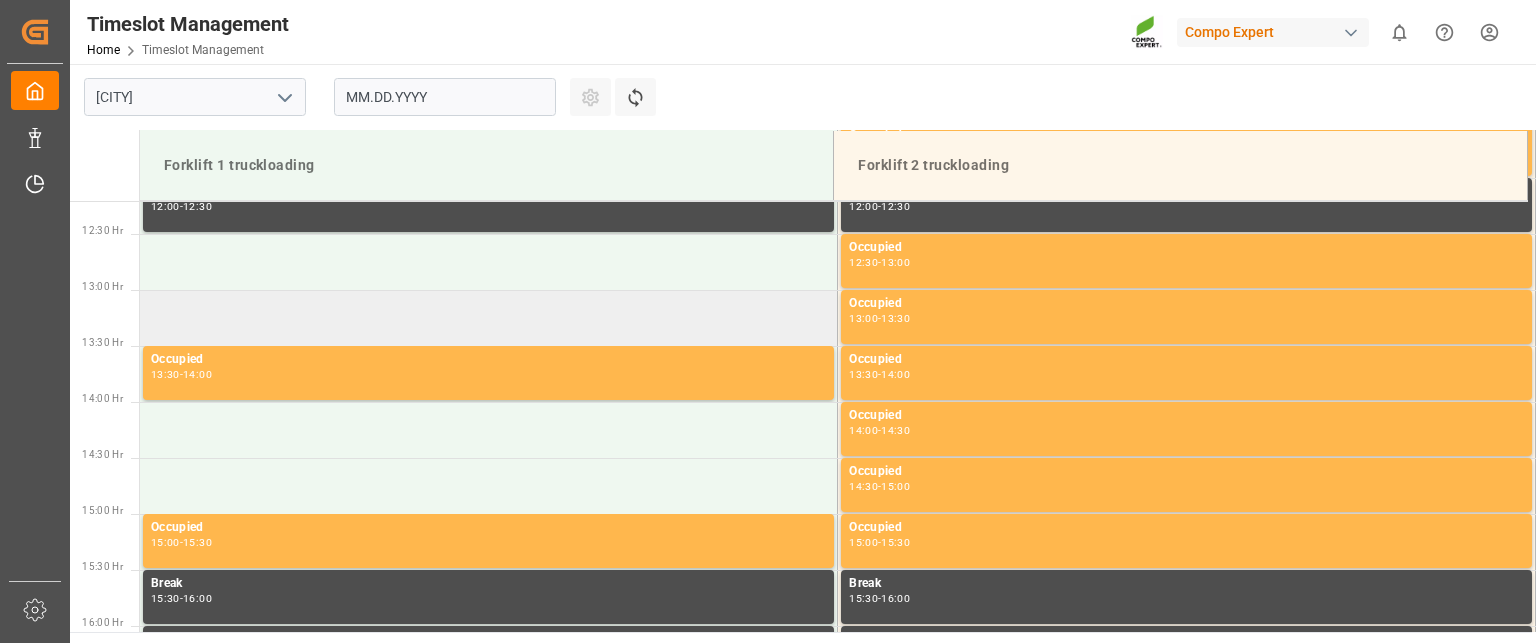 click at bounding box center [489, 318] 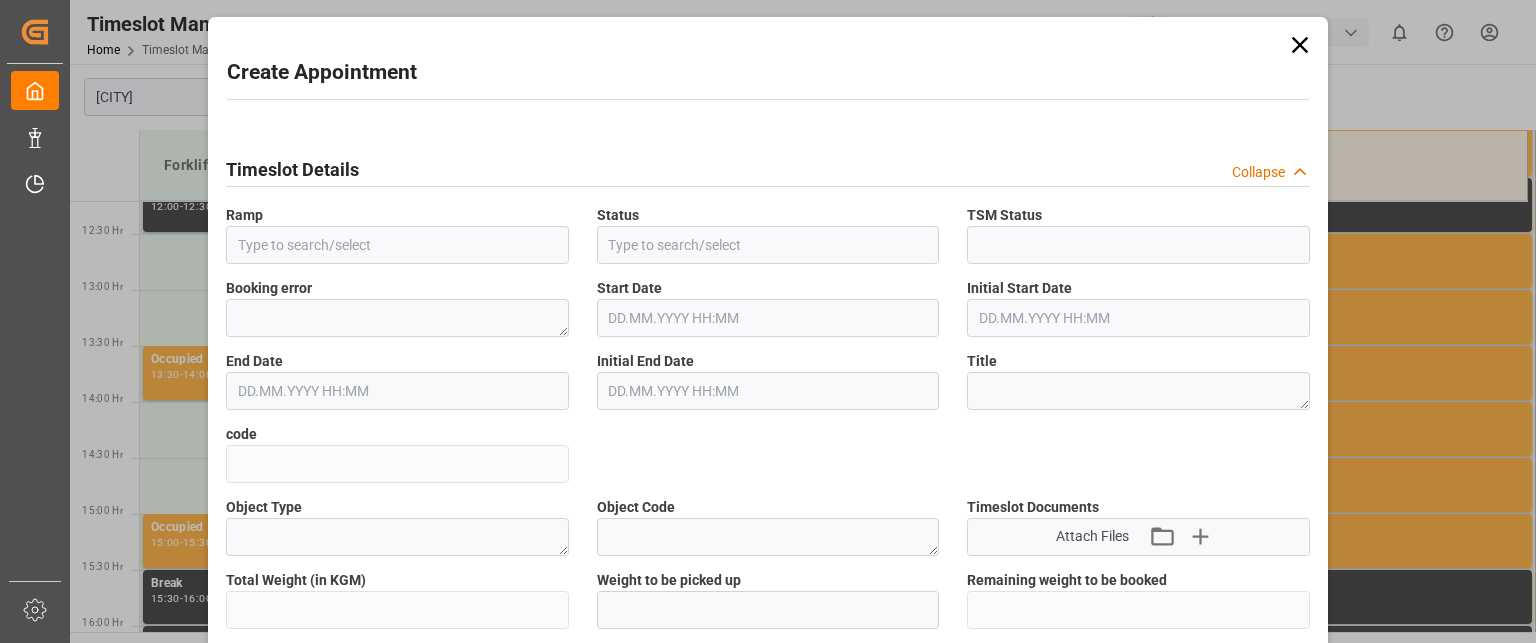 type on "Forklift 1 truckloading" 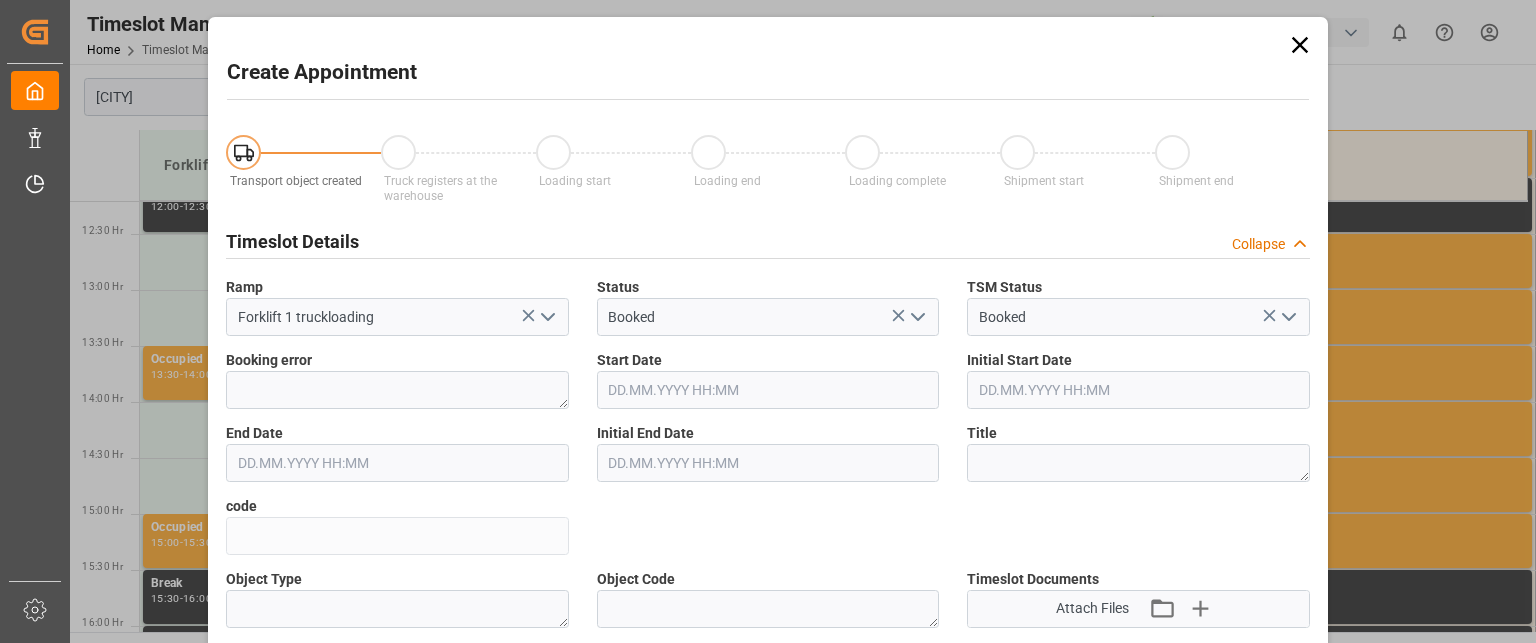 type on "MM.DD.YYYY HH:MM" 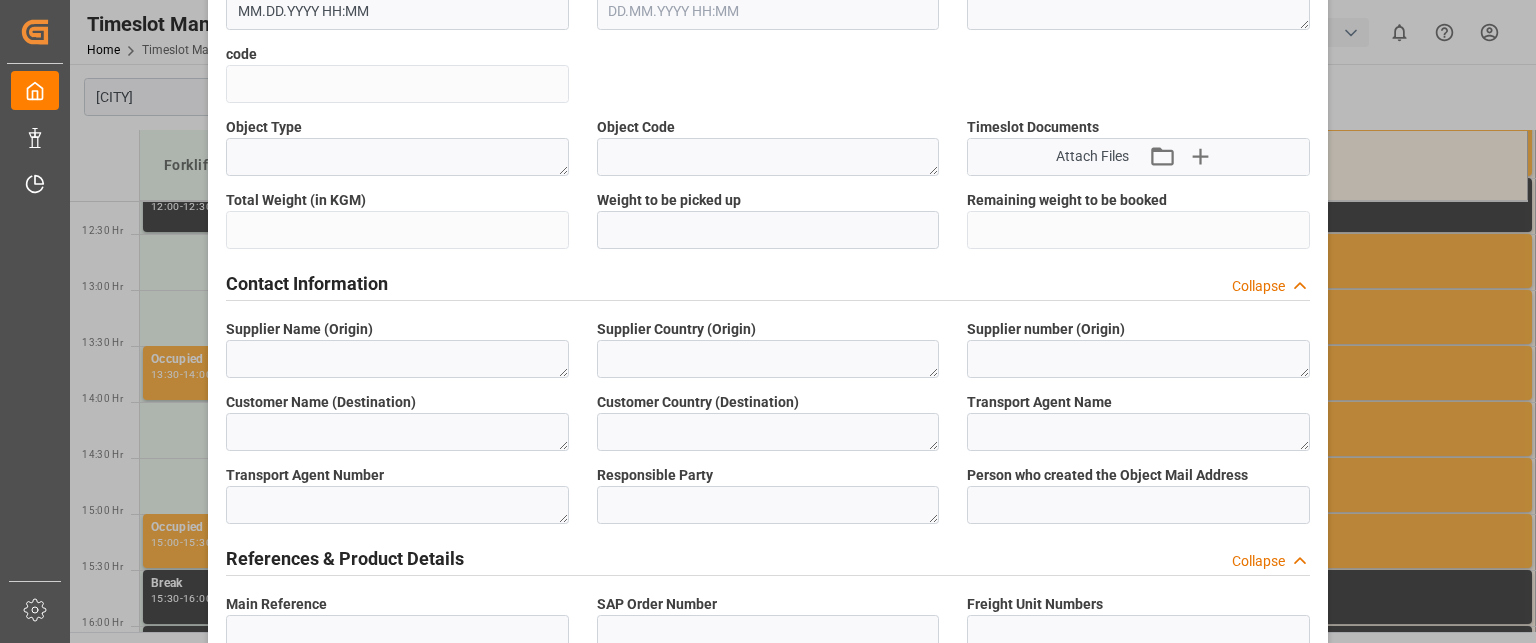 scroll, scrollTop: 500, scrollLeft: 0, axis: vertical 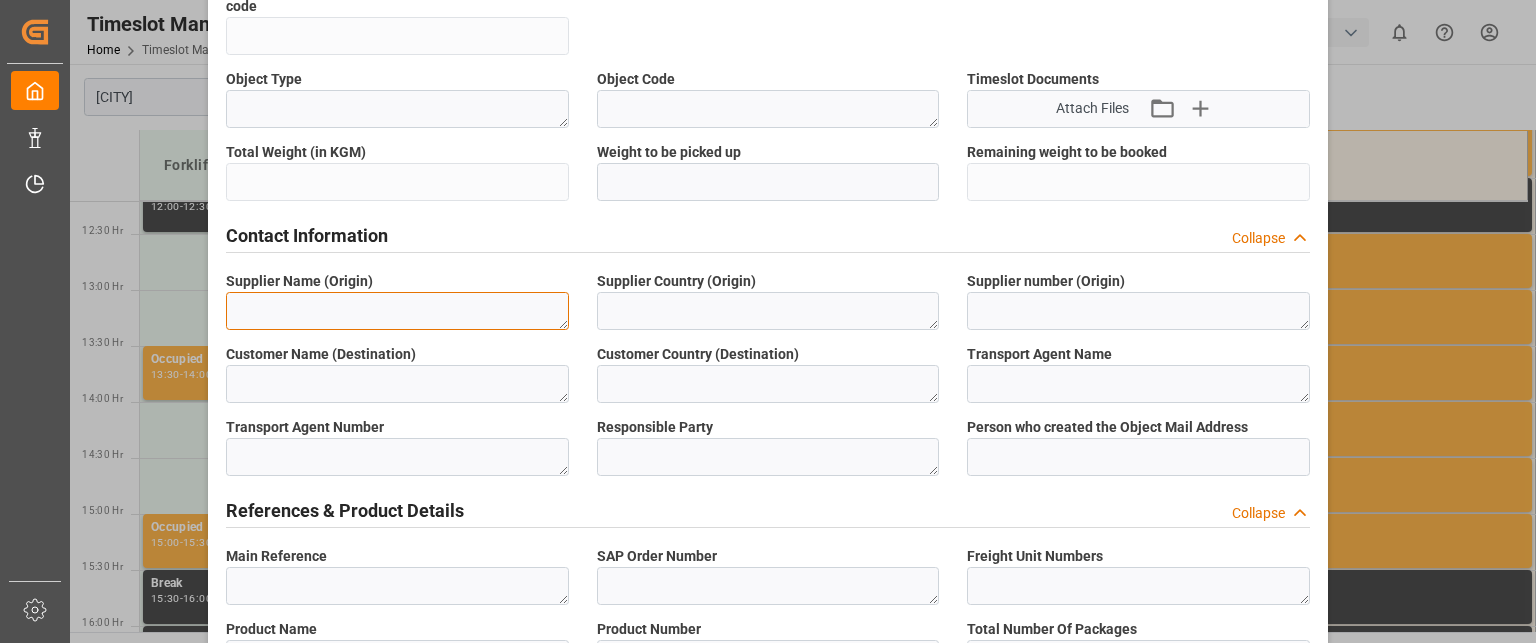 click at bounding box center (397, 311) 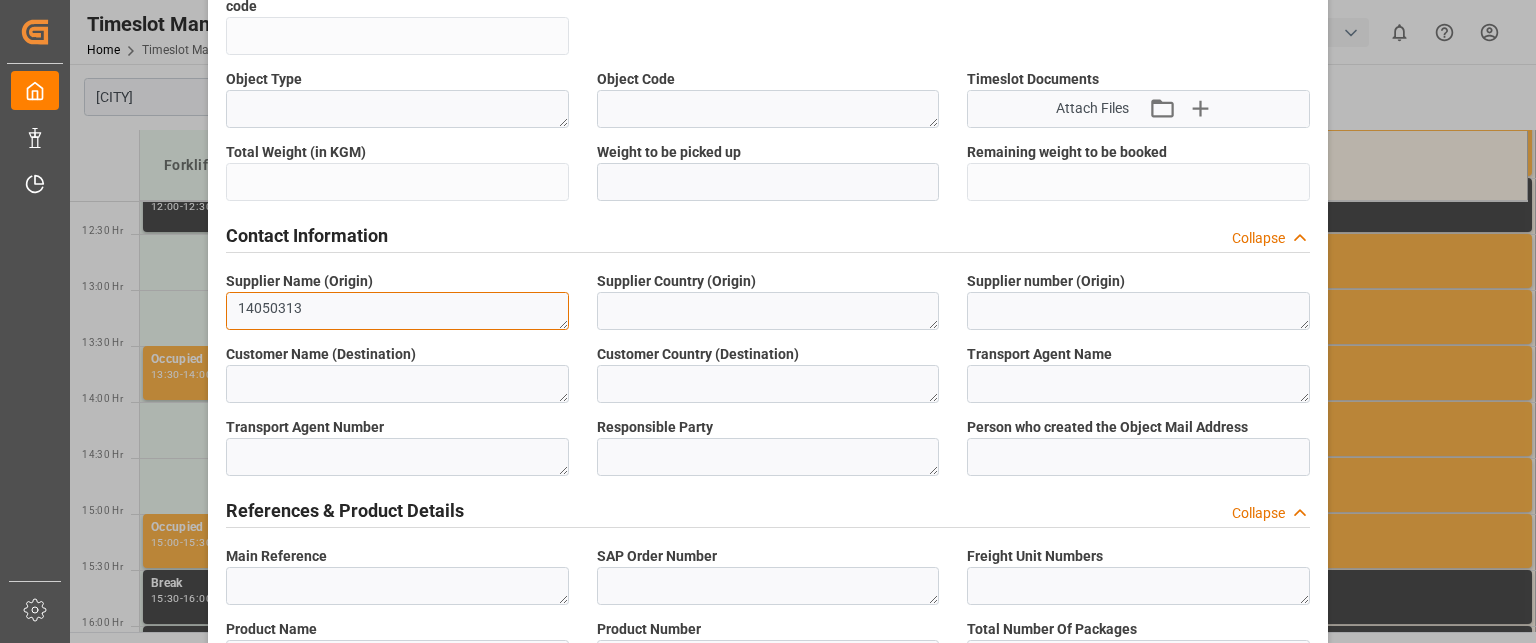 drag, startPoint x: 362, startPoint y: 311, endPoint x: 41, endPoint y: 315, distance: 321.02493 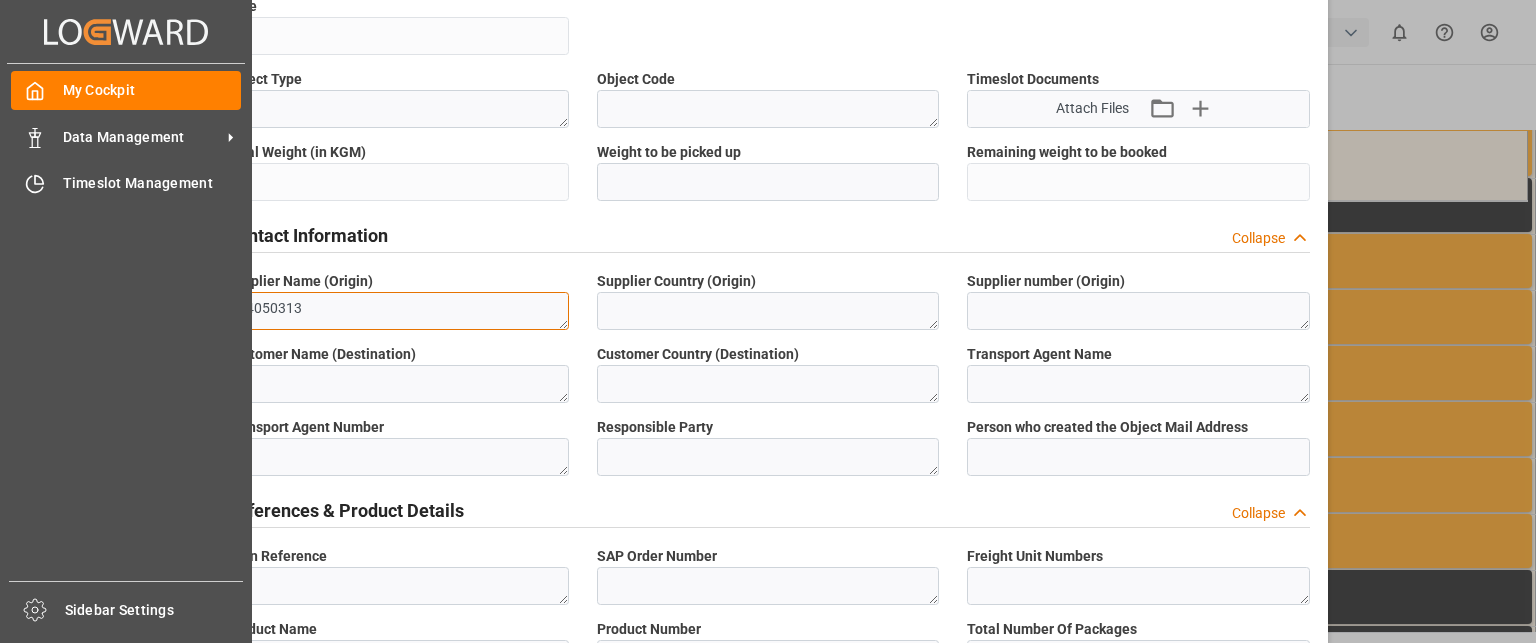 type 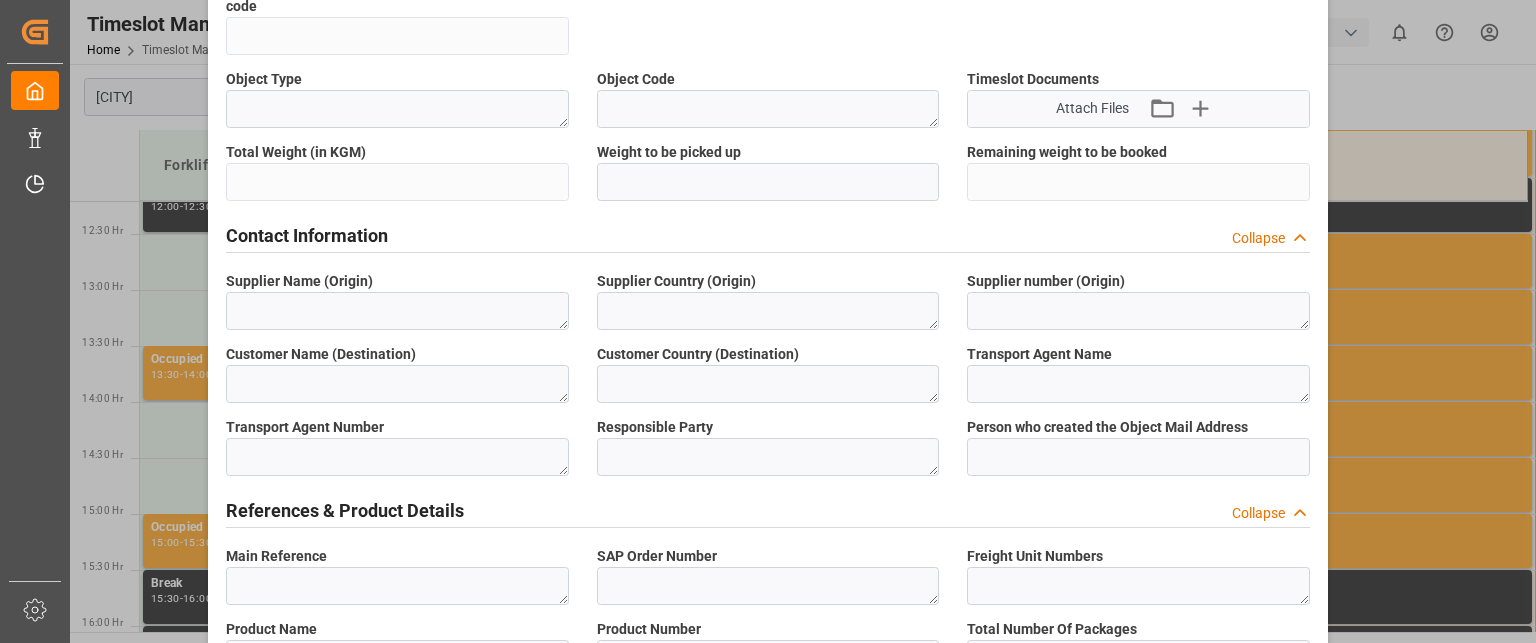 click on "Contact Information Collapse" at bounding box center [768, 234] 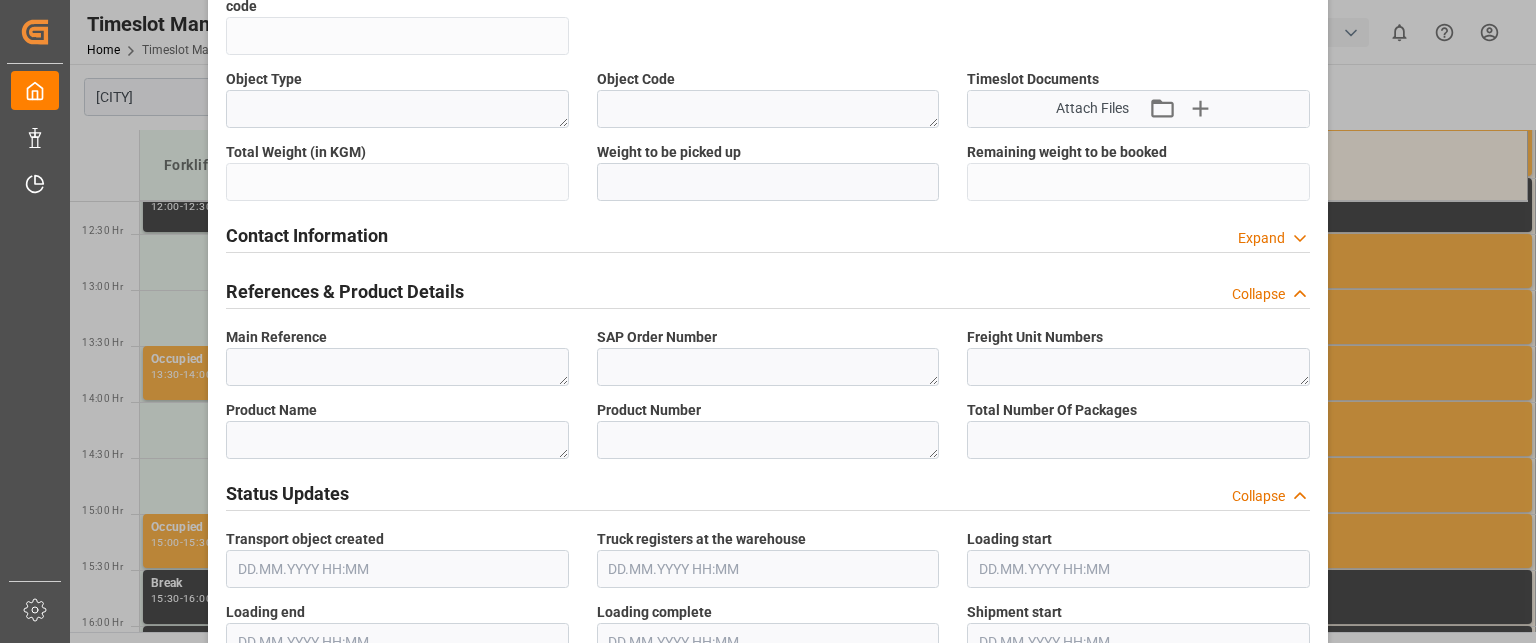click on "Contact Information Expand" at bounding box center [768, 234] 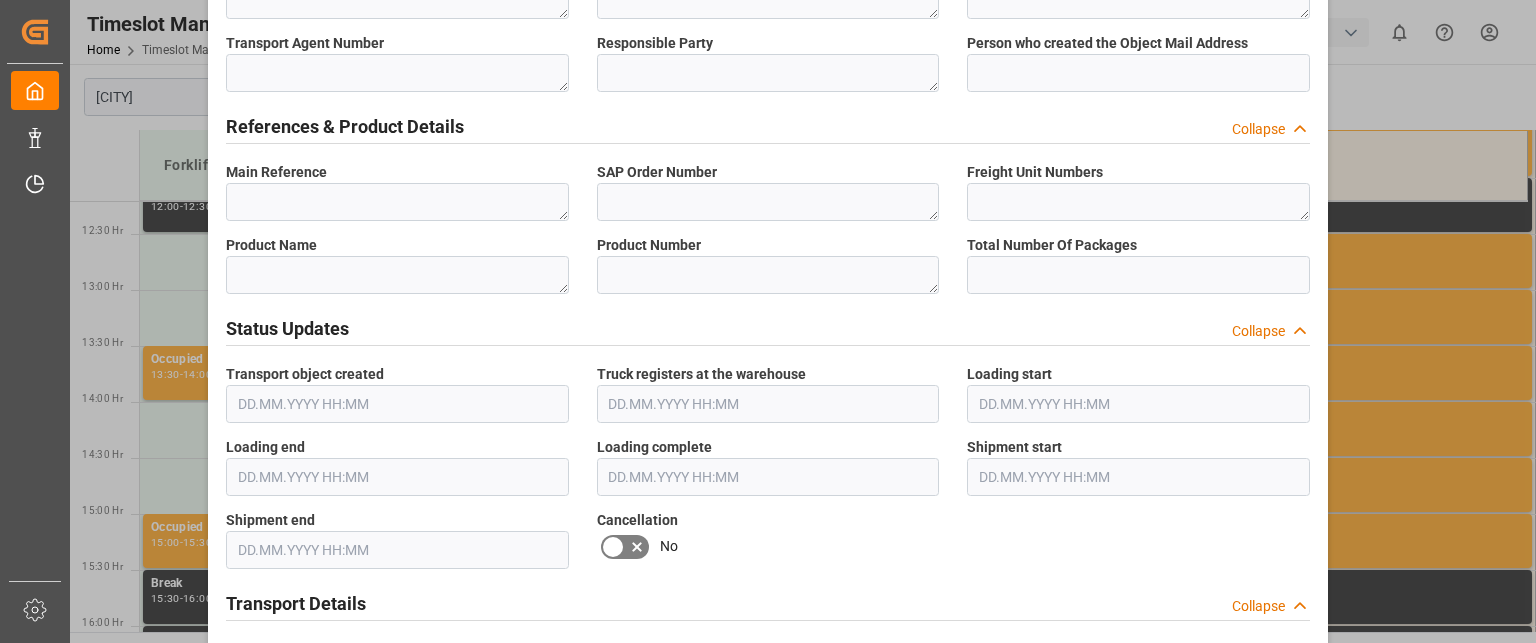 scroll, scrollTop: 900, scrollLeft: 0, axis: vertical 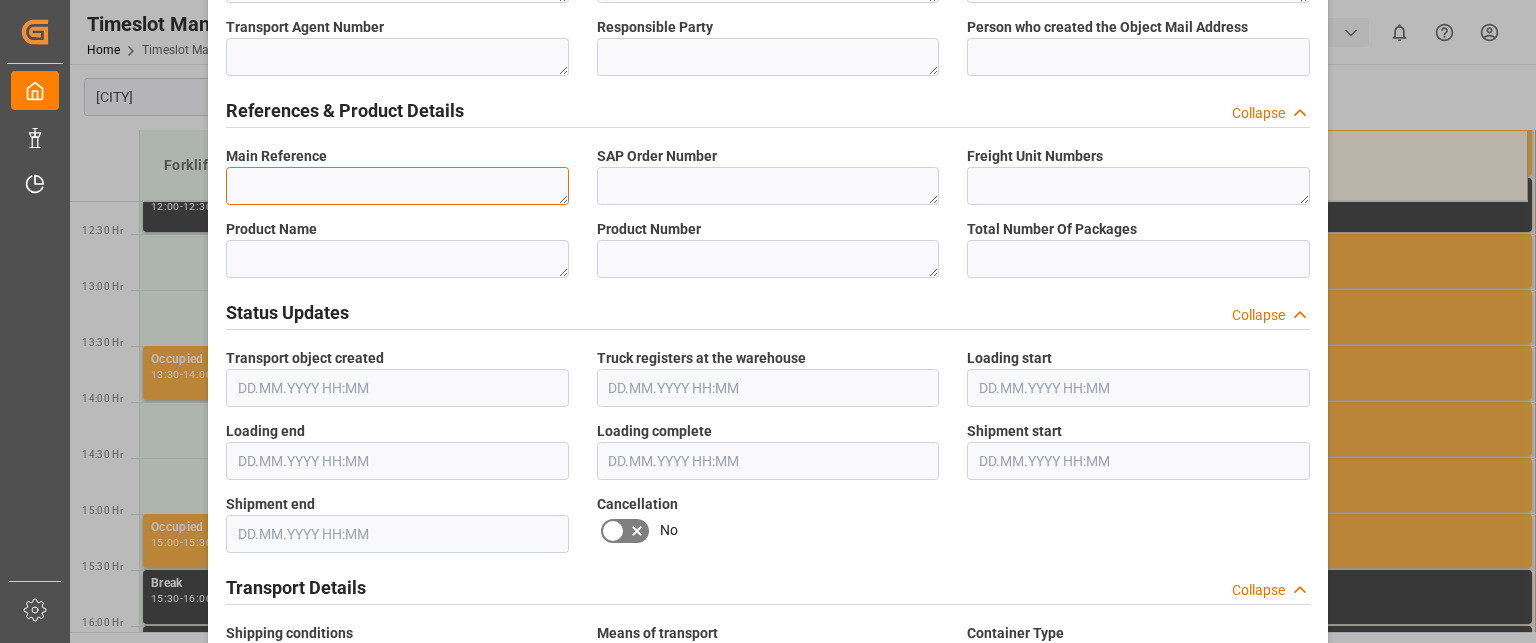 click at bounding box center (397, 186) 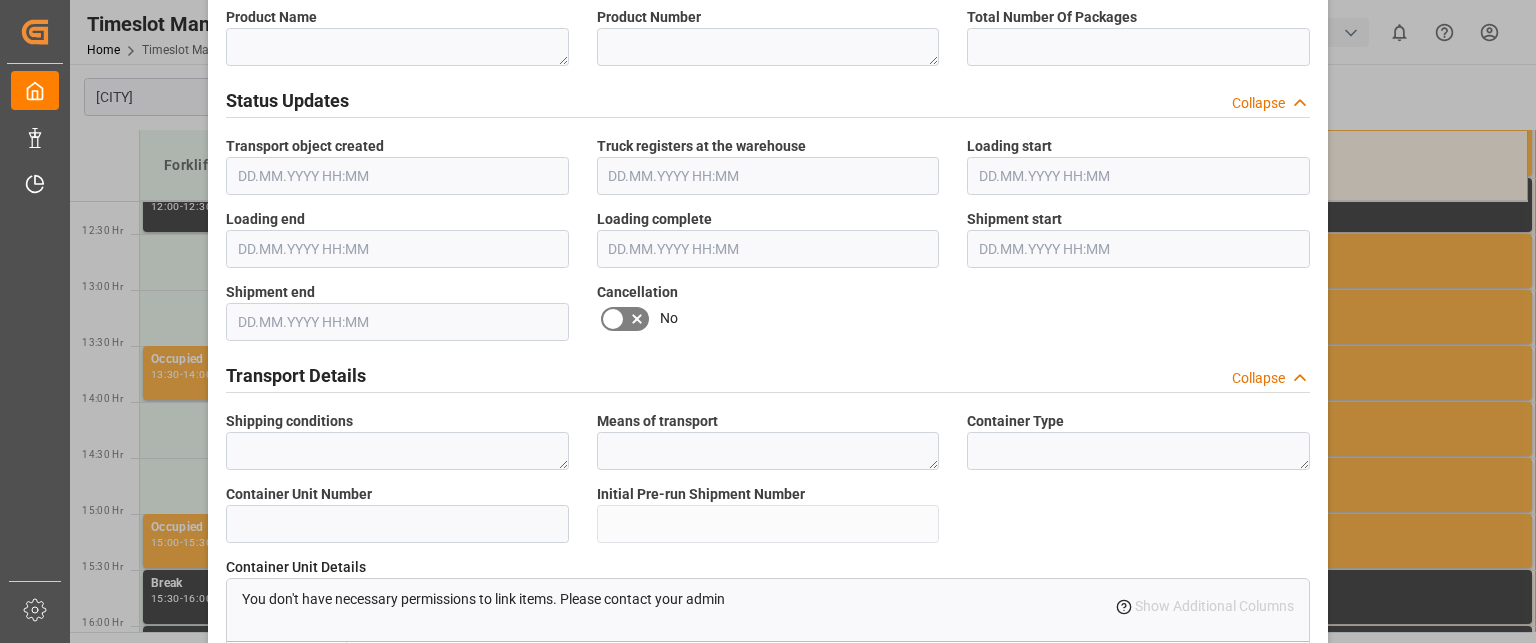 scroll, scrollTop: 1200, scrollLeft: 0, axis: vertical 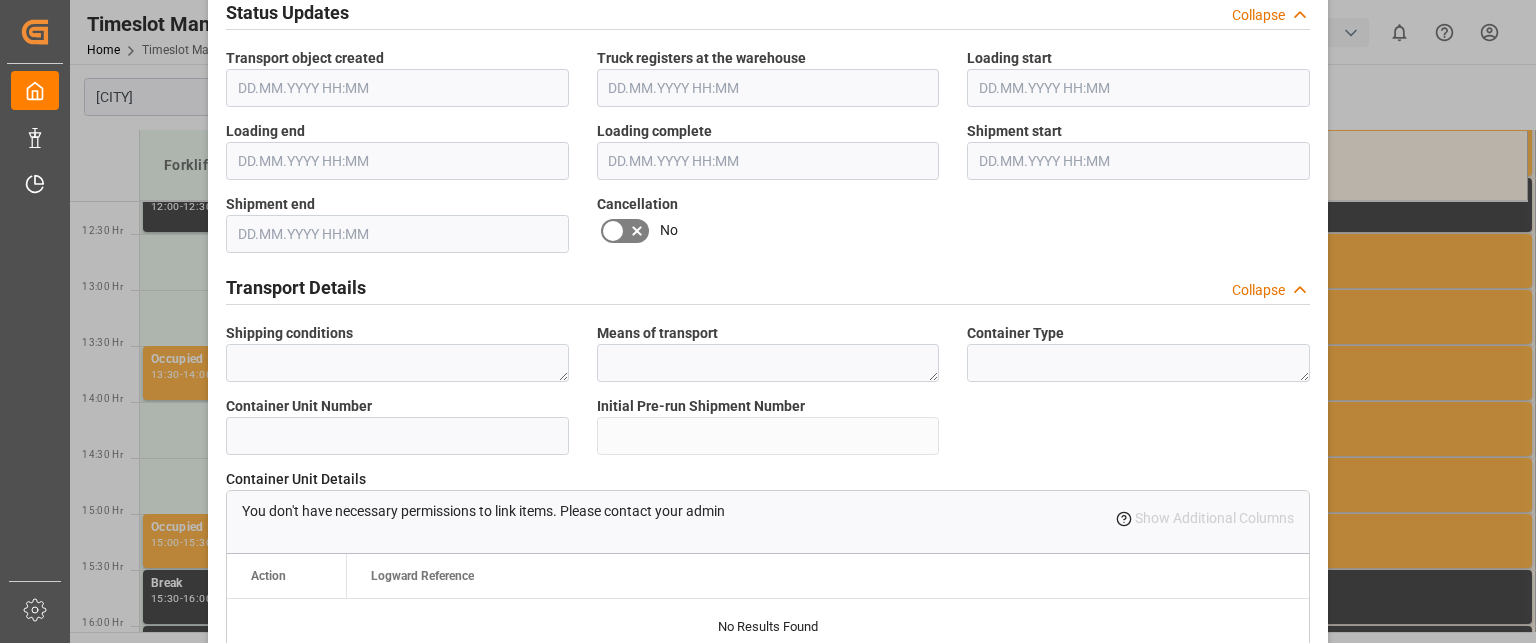 type on "14050313" 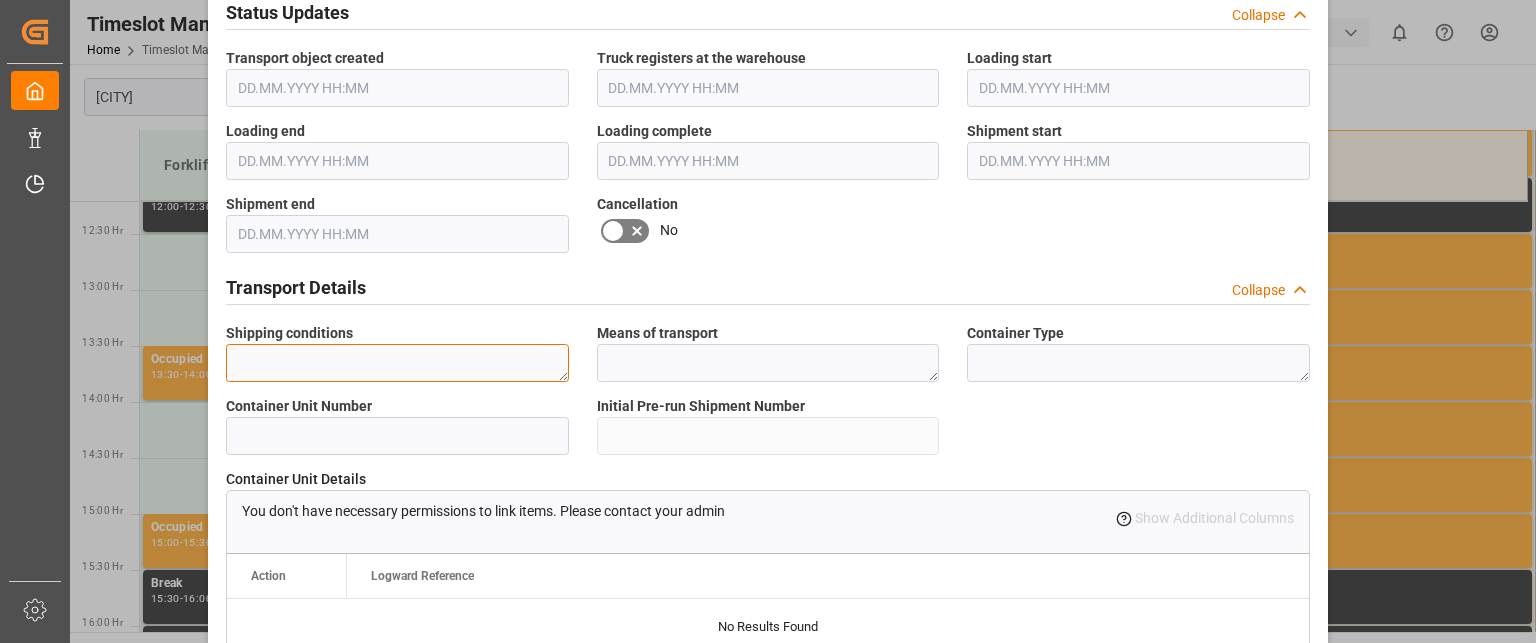 click at bounding box center (397, 363) 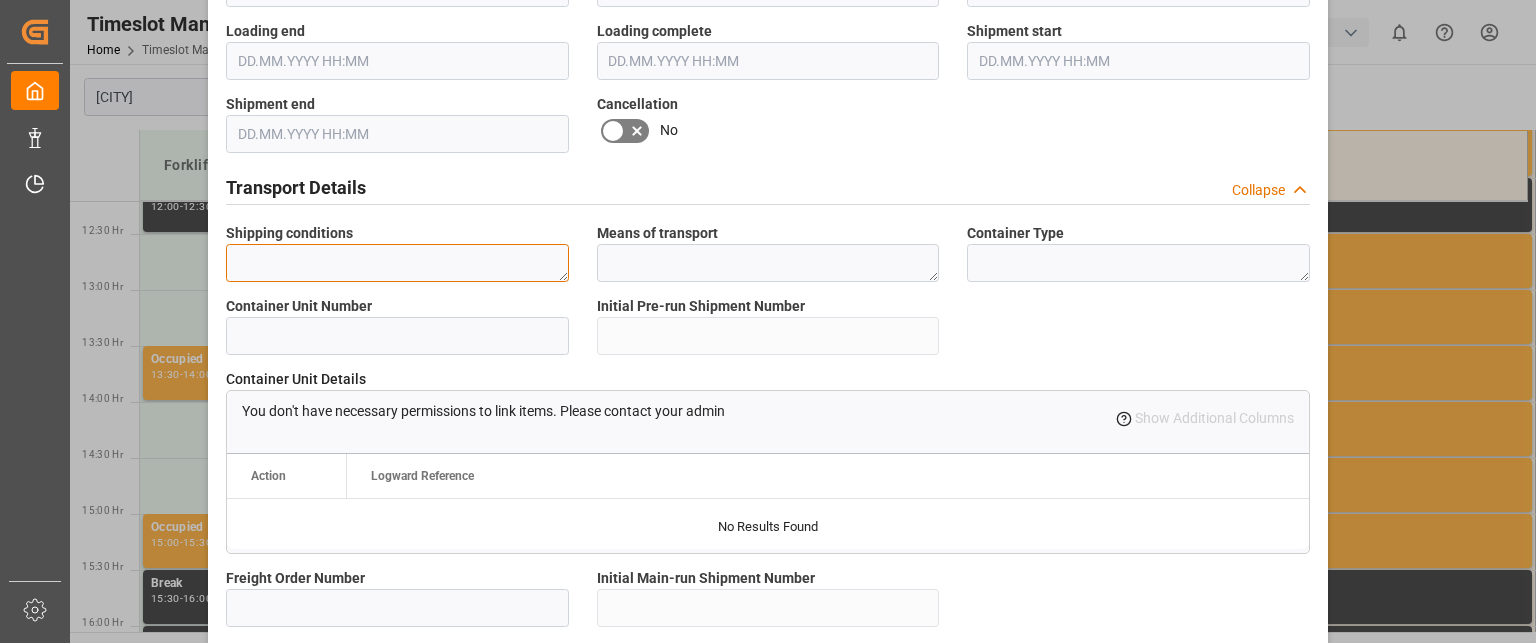 scroll, scrollTop: 1400, scrollLeft: 0, axis: vertical 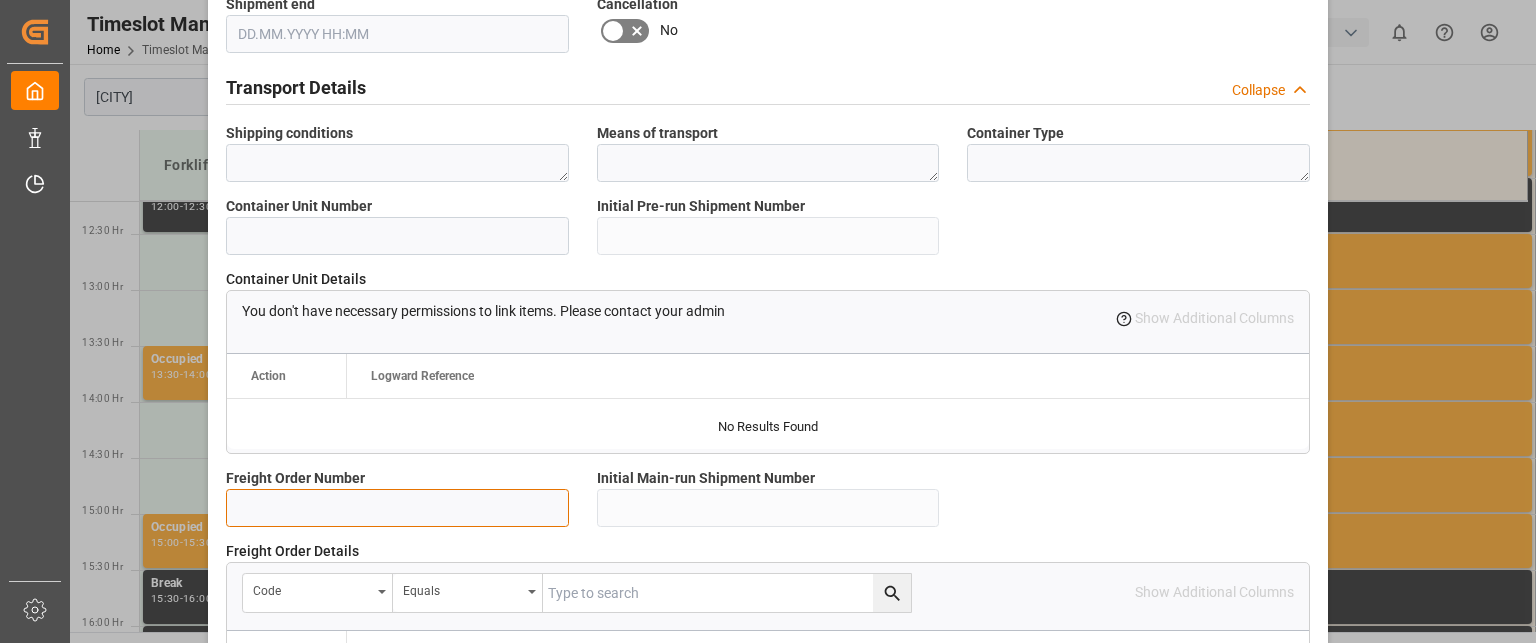 click at bounding box center (397, 508) 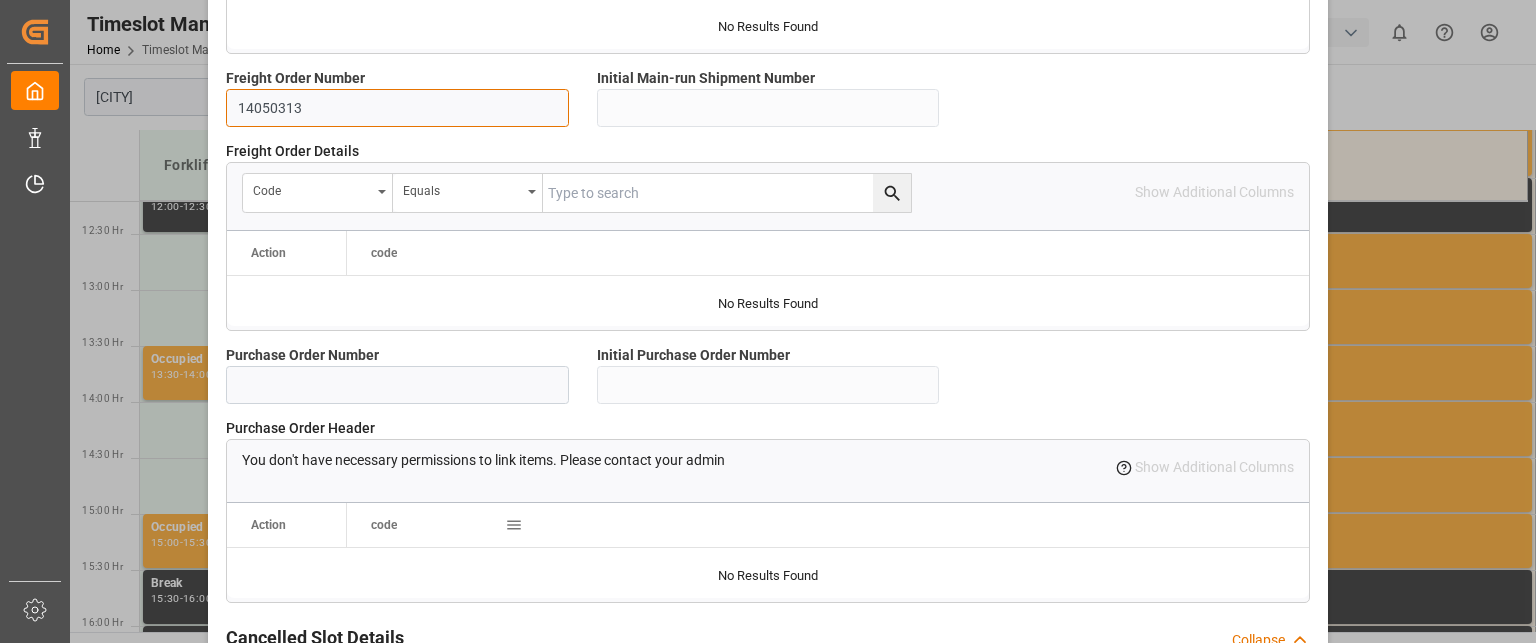scroll, scrollTop: 1900, scrollLeft: 0, axis: vertical 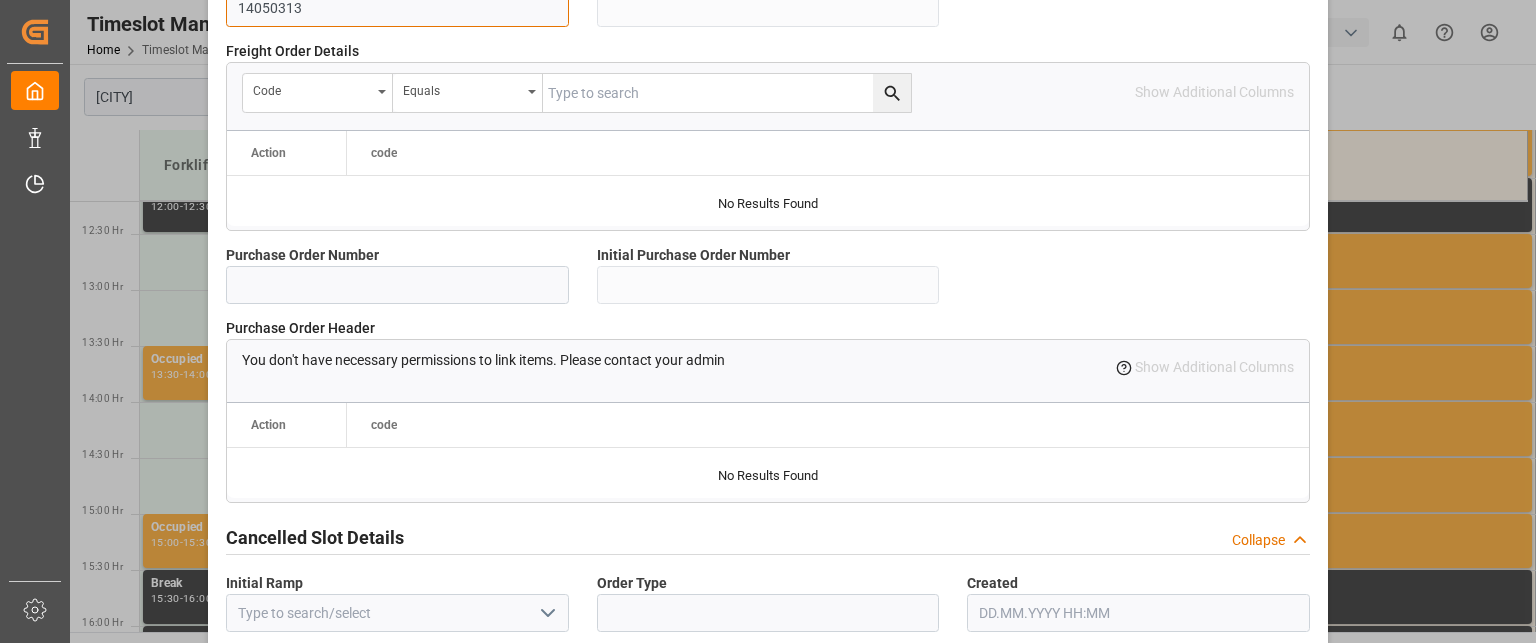 type on "14050313" 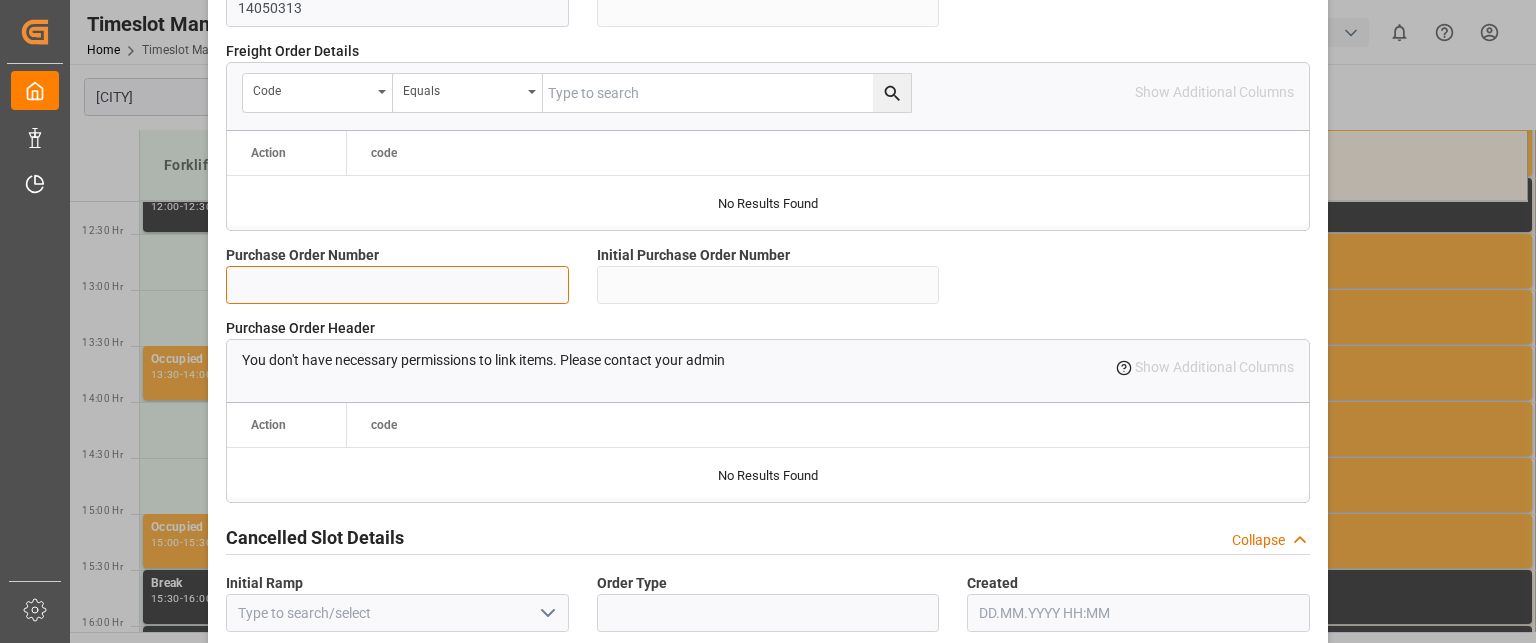 click at bounding box center [397, 285] 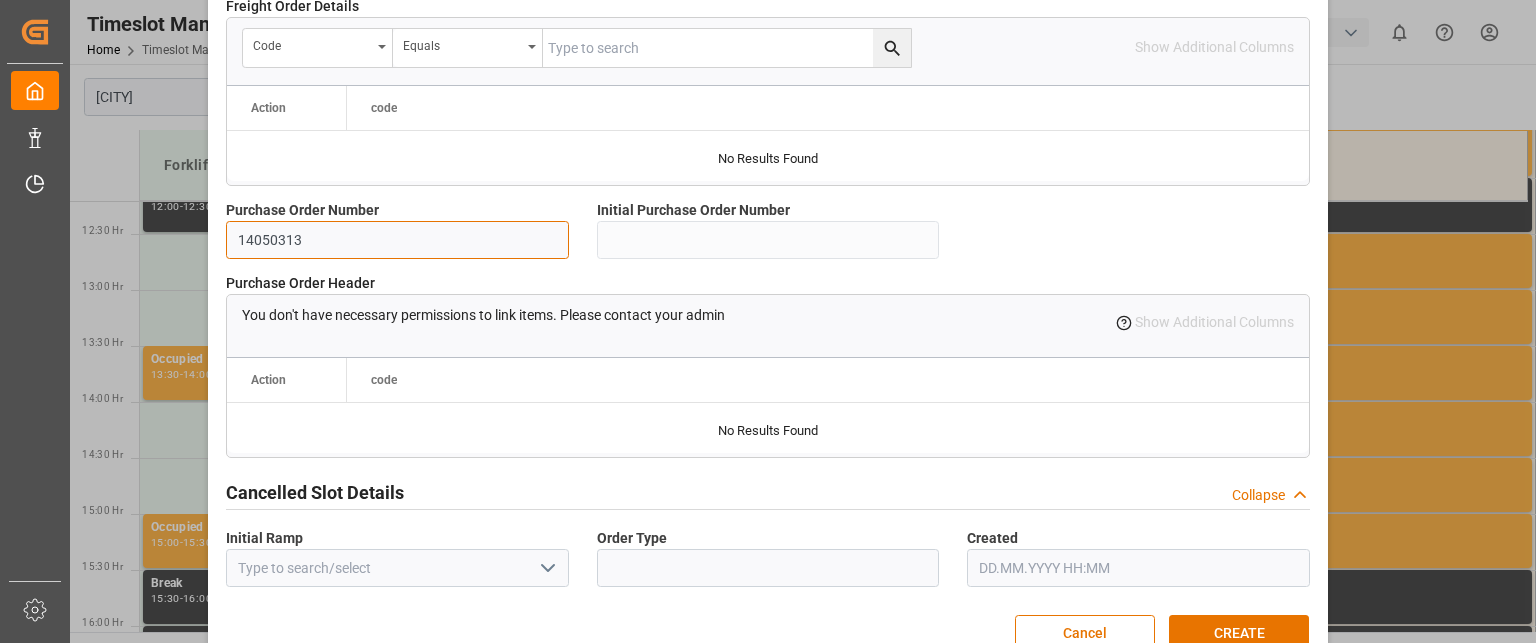 scroll, scrollTop: 1988, scrollLeft: 0, axis: vertical 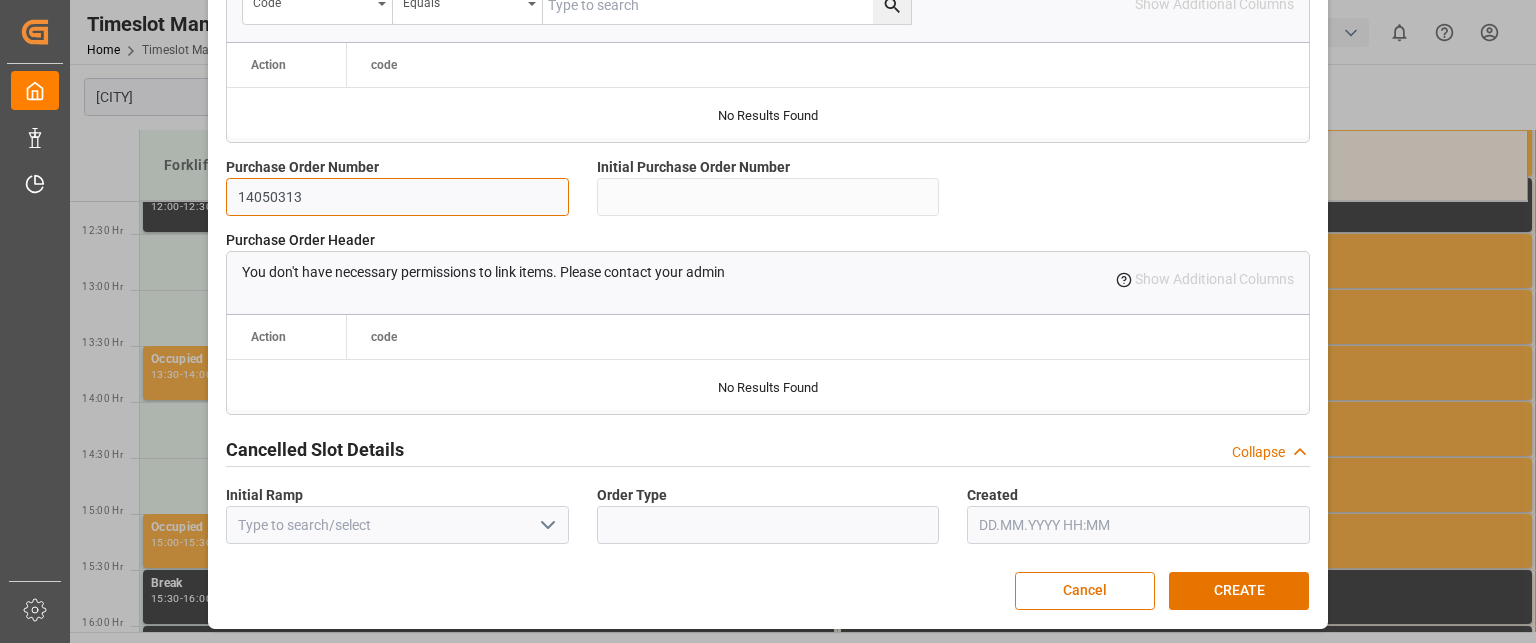 type on "14050313" 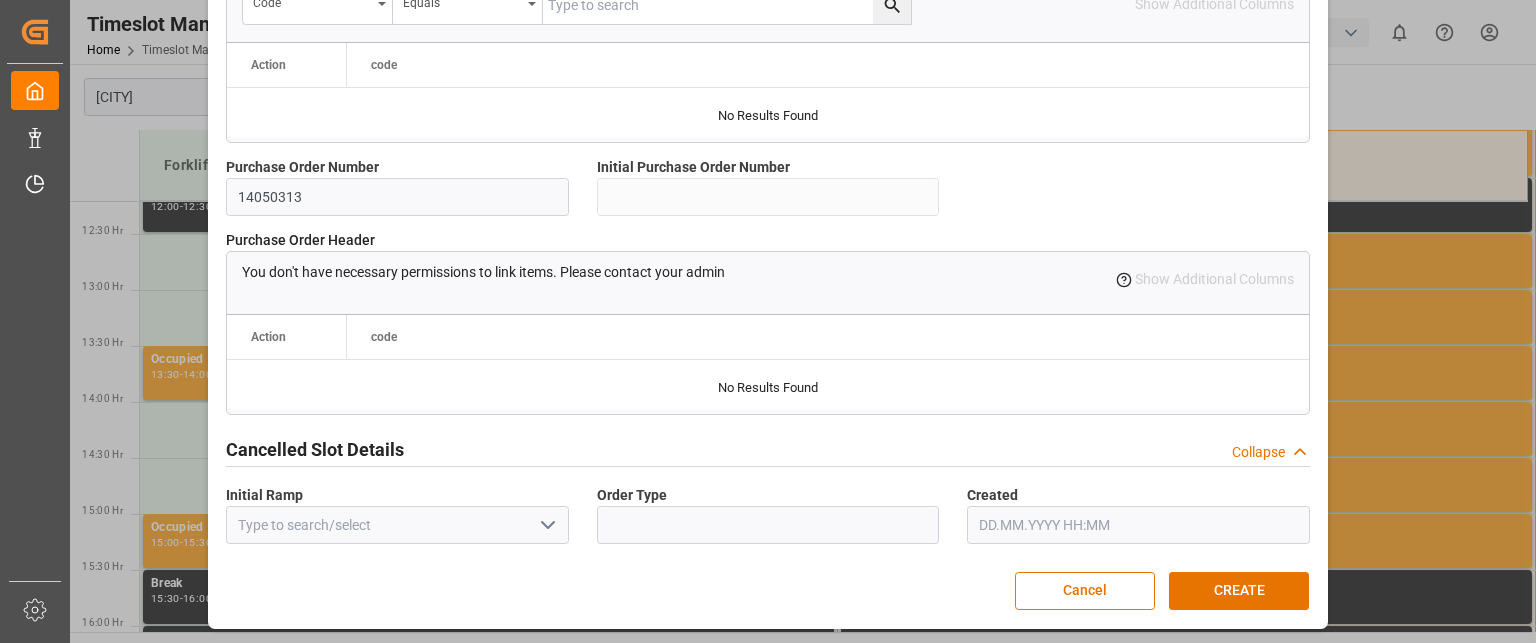 click on "Transport object created  Truck registers at the warehouse Loading start Loading end Loading complete Shipment start Shipment end   Timeslot Details Collapse Ramp     Forklift 1 truckloading Status     Booked TSM Status     Booked Booking error     Start Date     MM.DD.YYYY HH:MM Initial Start Date     End Date     MM.DD.YYYY HH:MM Initial End Date     Title     code     Object Type     Object Code     Timeslot Documents      Attach Files  Attach existing file Upload new file  Total Weight (in KGM)     Weight to be picked up     Remaining weight to be booked       Contact Information Collapse Supplier Name (Origin)     [NUMBER] Supplier Country (Origin)     Supplier number (Origin)      Customer Name (Destination)     Customer Country (Destination)     Transport Agent Name     Transport Agent Number     Responsible Party     Person who created the Object Mail Address       References & Product Details Collapse Main Reference     [NUMBER] SAP Order Number     Freight Unit Numbers     Product Name" at bounding box center (768, -662) 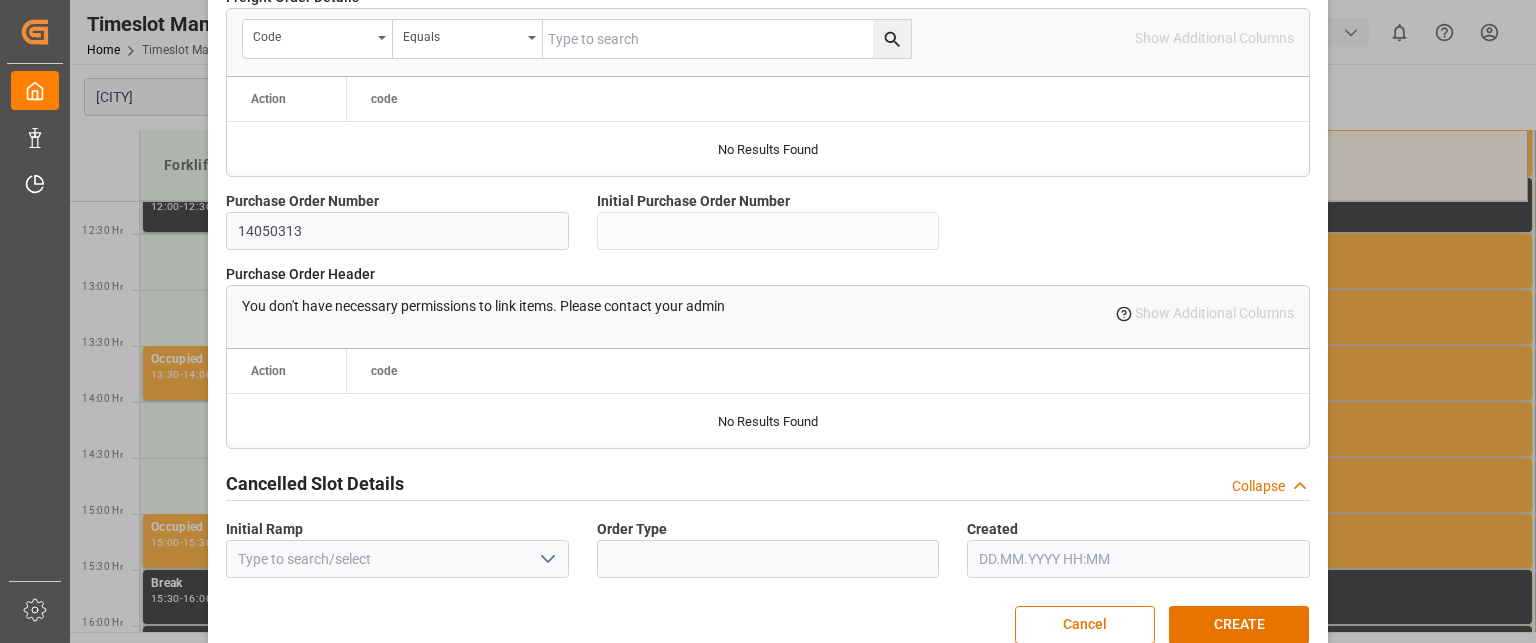 scroll, scrollTop: 1988, scrollLeft: 0, axis: vertical 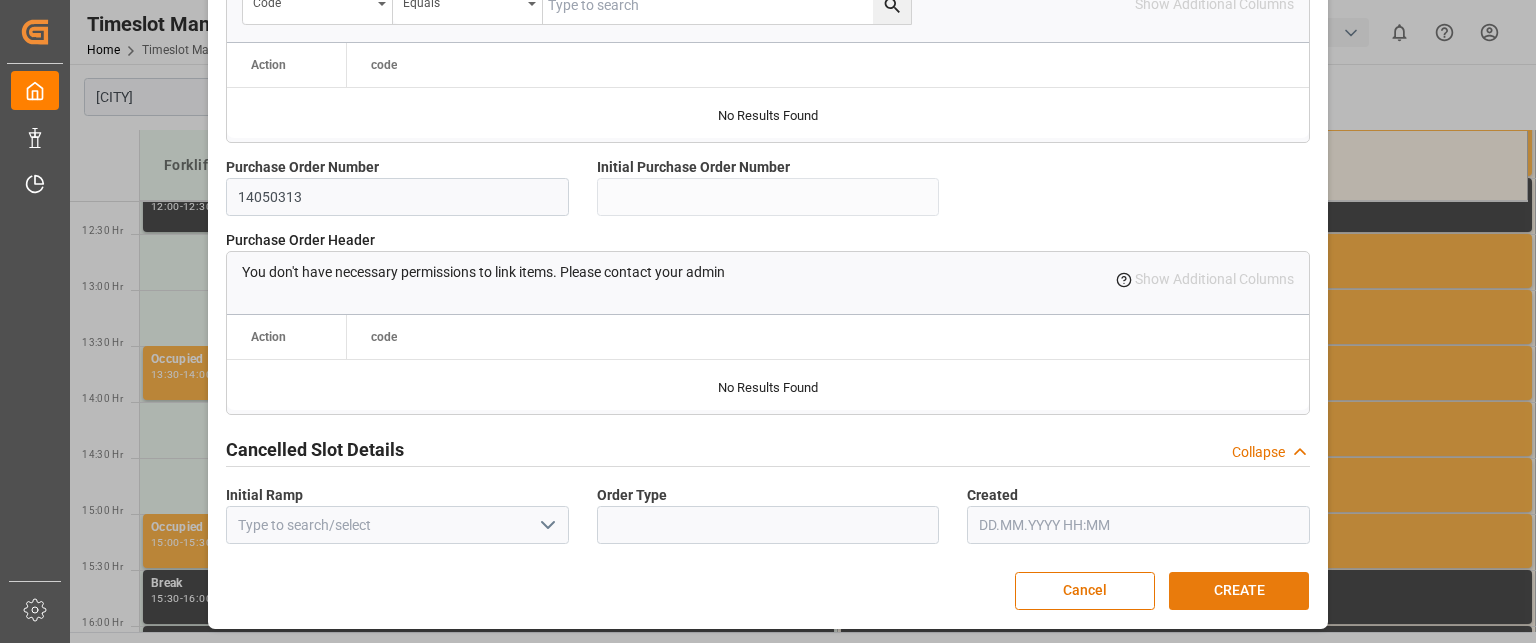 click on "CREATE" at bounding box center (1239, 591) 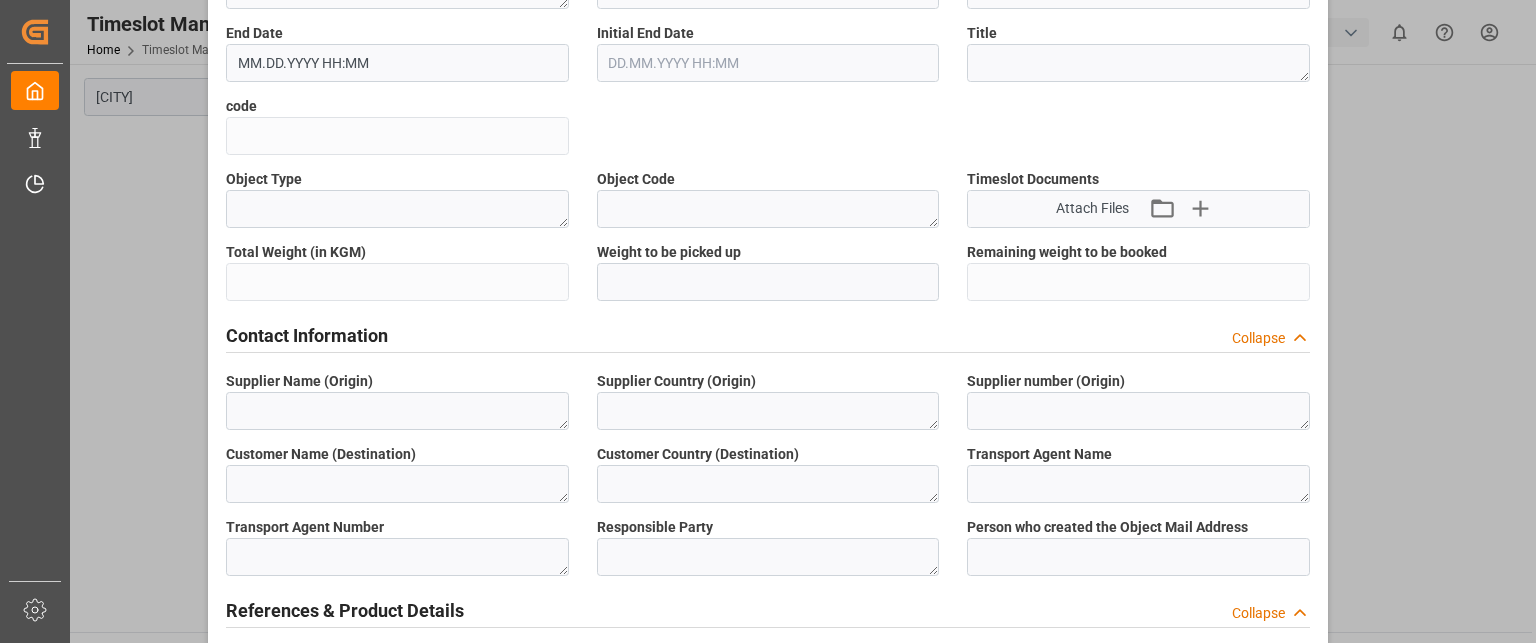 scroll, scrollTop: 0, scrollLeft: 0, axis: both 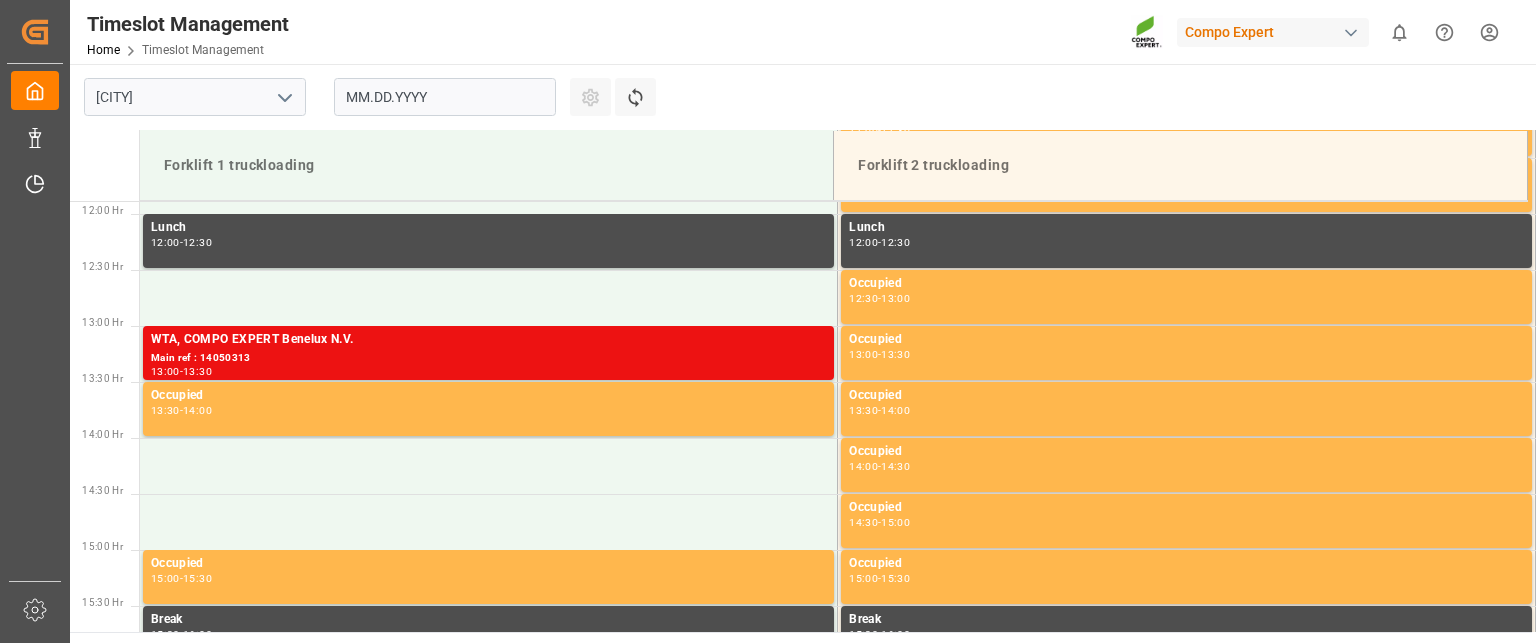 click on "Timeslot Management Home Timeslot Management Compo Expert 0 Notifications Only show unread All Watching Mark all categories read No notifications" at bounding box center [796, 32] 